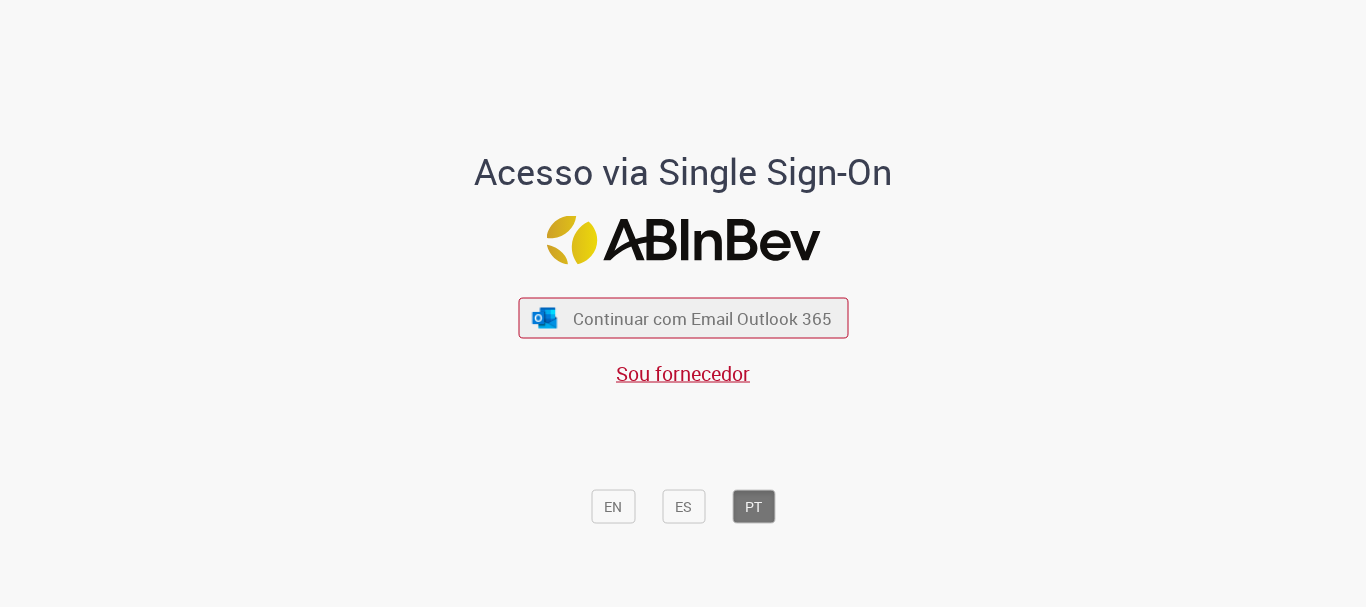 scroll, scrollTop: 0, scrollLeft: 0, axis: both 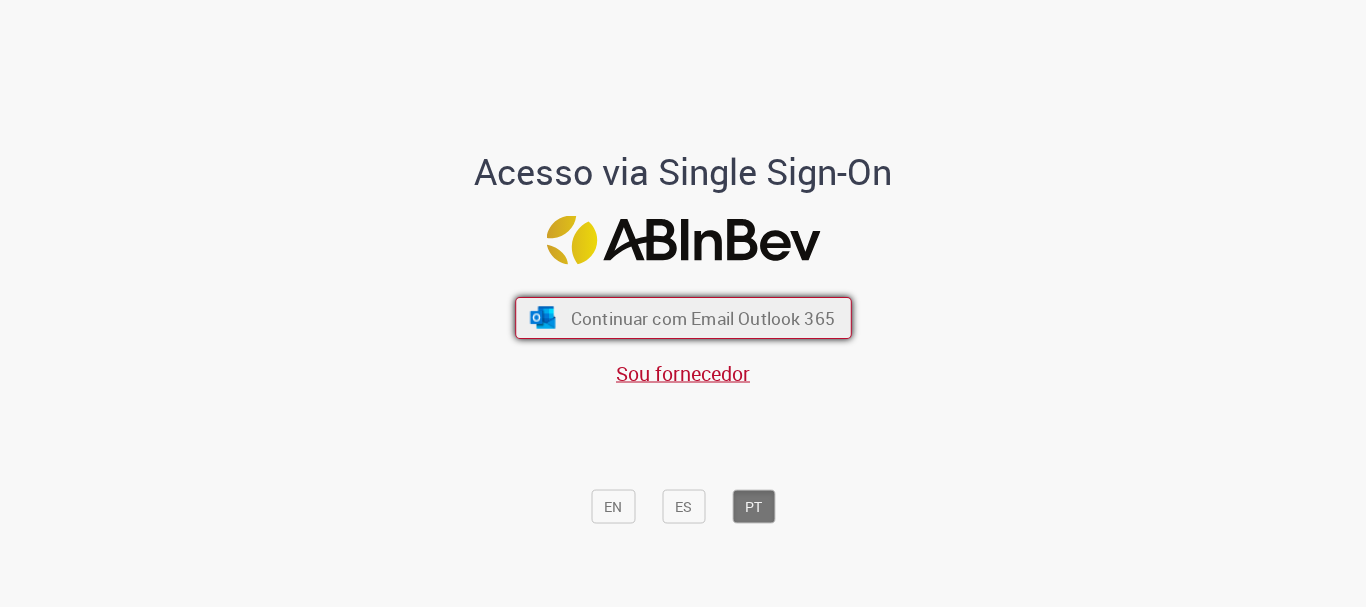 click on "Continuar com Email Outlook 365" at bounding box center [702, 318] 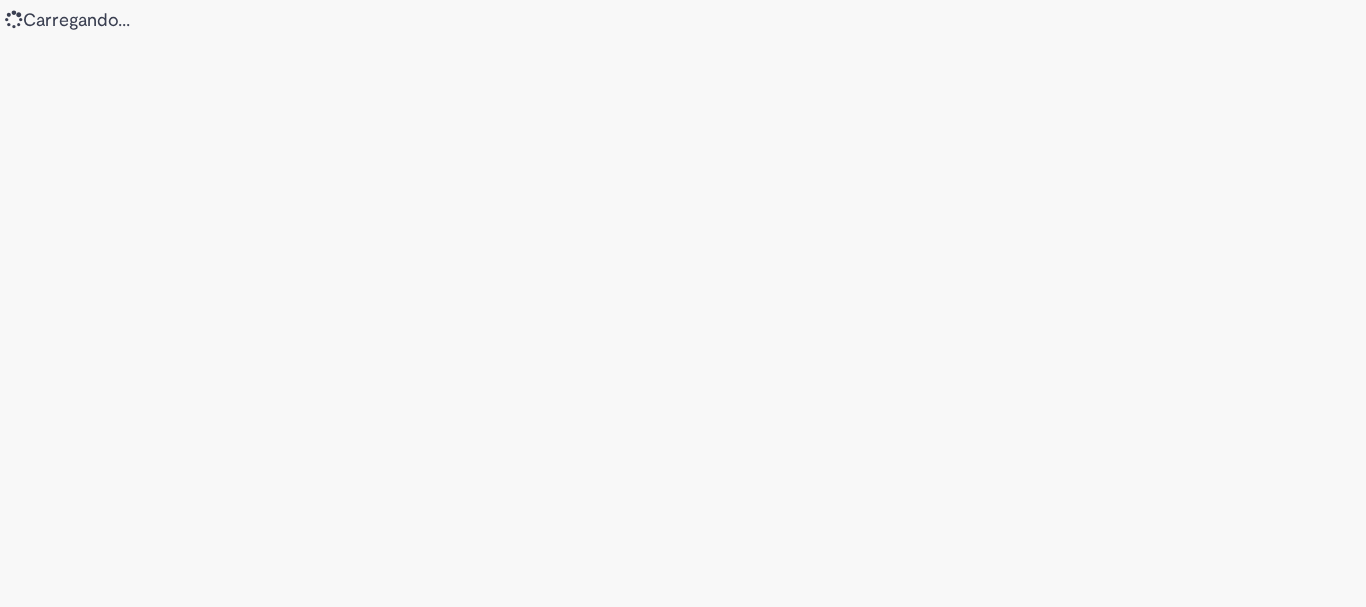 scroll, scrollTop: 0, scrollLeft: 0, axis: both 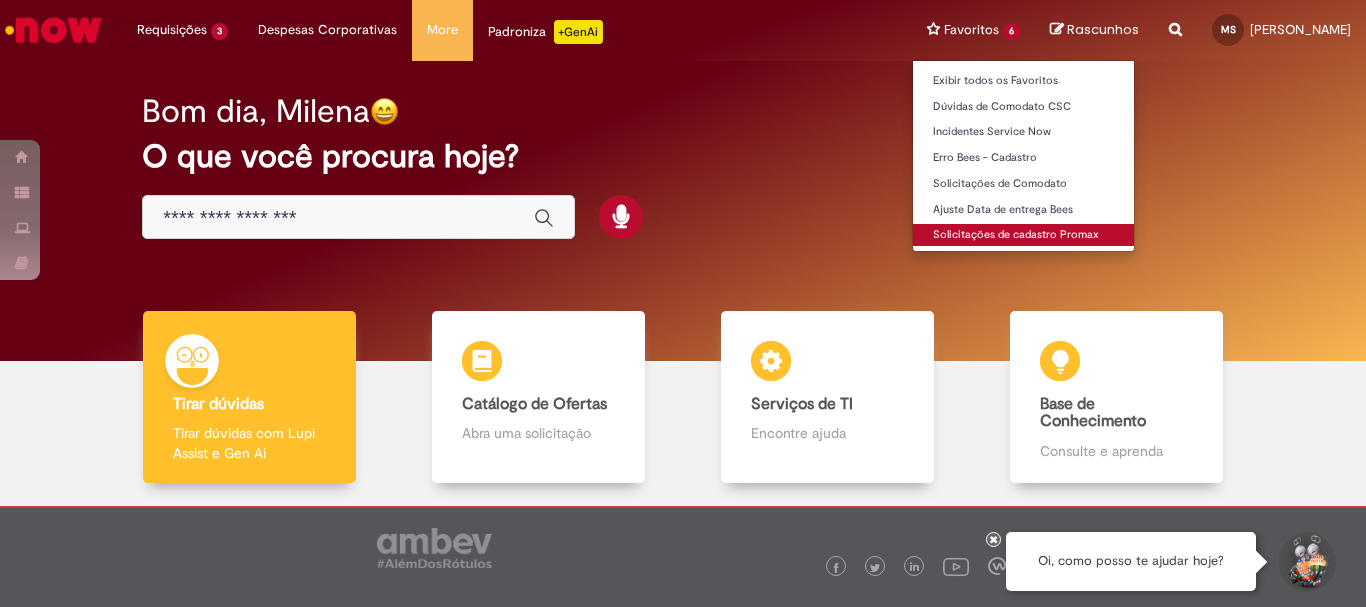 click on "Solicitações de cadastro Promax" at bounding box center [1023, 235] 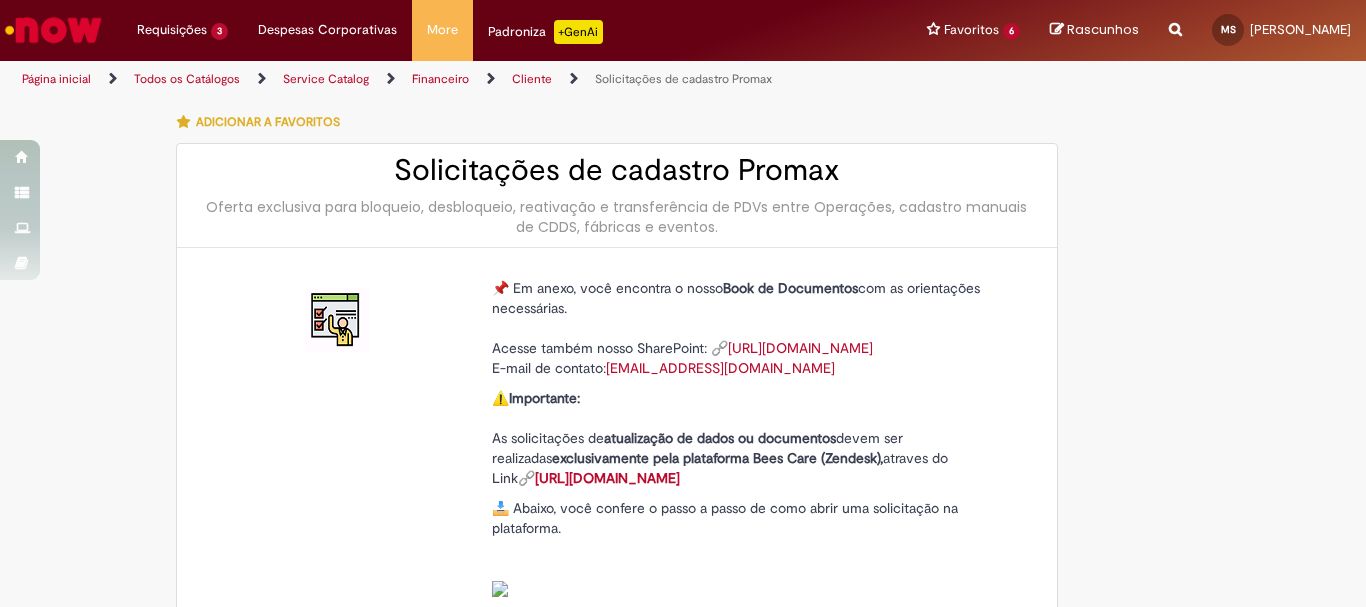 type on "**********" 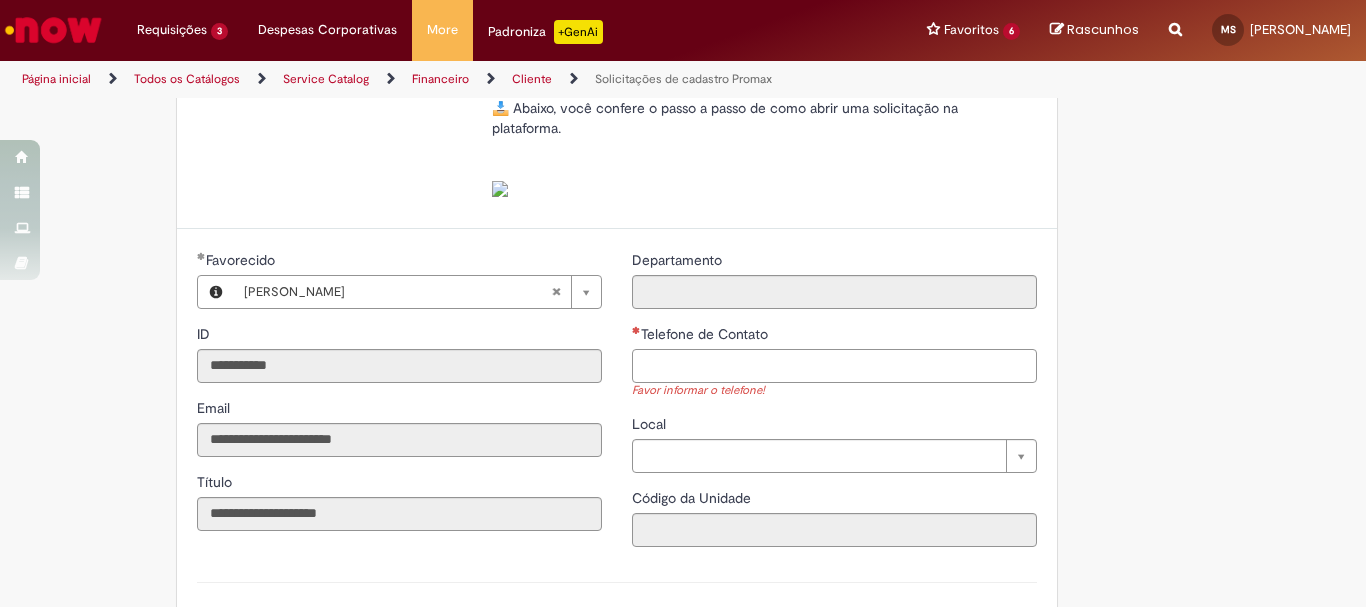 click on "Telefone de Contato" at bounding box center [834, 366] 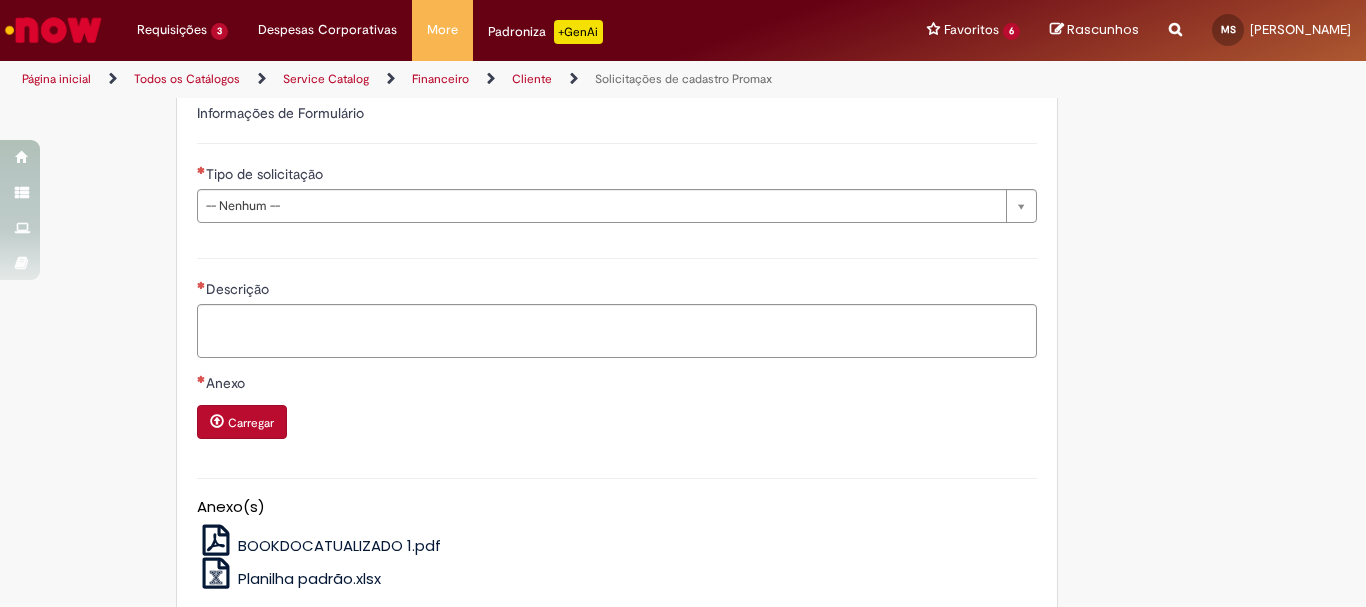click on "Tire dúvidas com LupiAssist    +GenAI
Oi! Eu sou LupiAssist, uma Inteligência Artificial Generativa em constante aprendizado   Meu conteúdo é monitorado para trazer uma melhor experiência
Dúvidas comuns:
Só mais um instante, estou consultando nossas bases de conhecimento  e escrevendo a melhor resposta pra você!
Title
Lorem ipsum dolor sit amet    Fazer uma nova pergunta
Gerei esta resposta utilizando IA Generativa em conjunto com os nossos padrões. Em caso de divergência, os documentos oficiais prevalecerão.
Saiba mais em:
Ou ligue para:
E aí, te ajudei?
Sim, obrigado!" at bounding box center (683, -38) 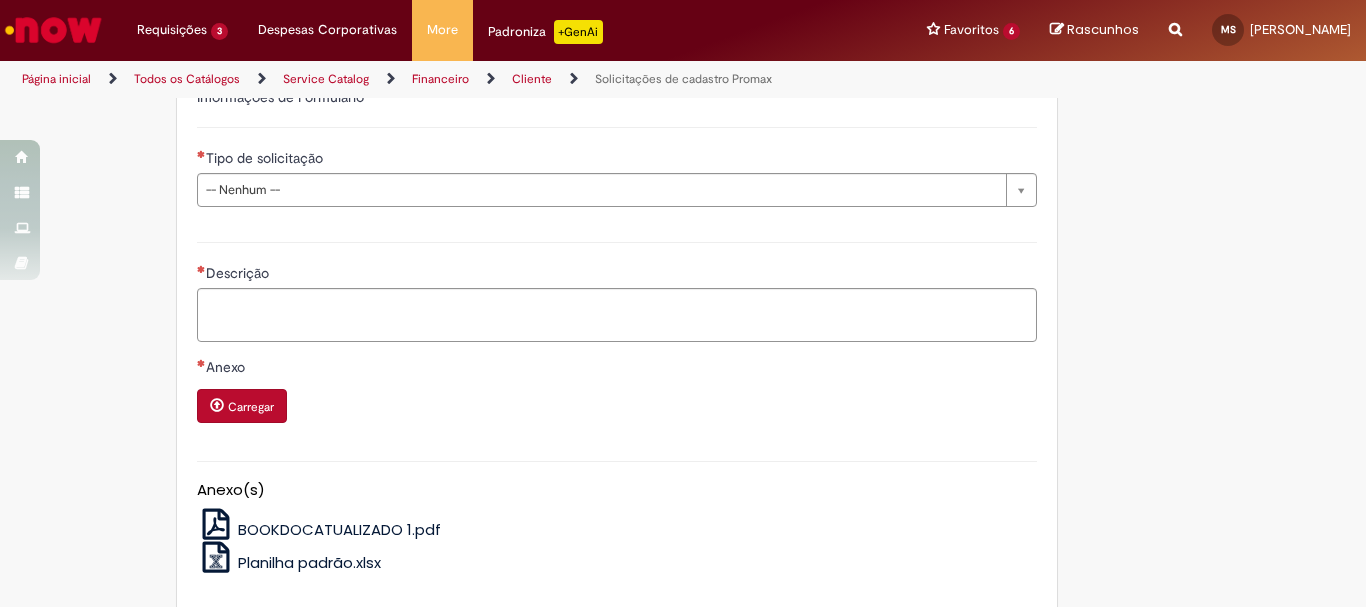 scroll, scrollTop: 883, scrollLeft: 0, axis: vertical 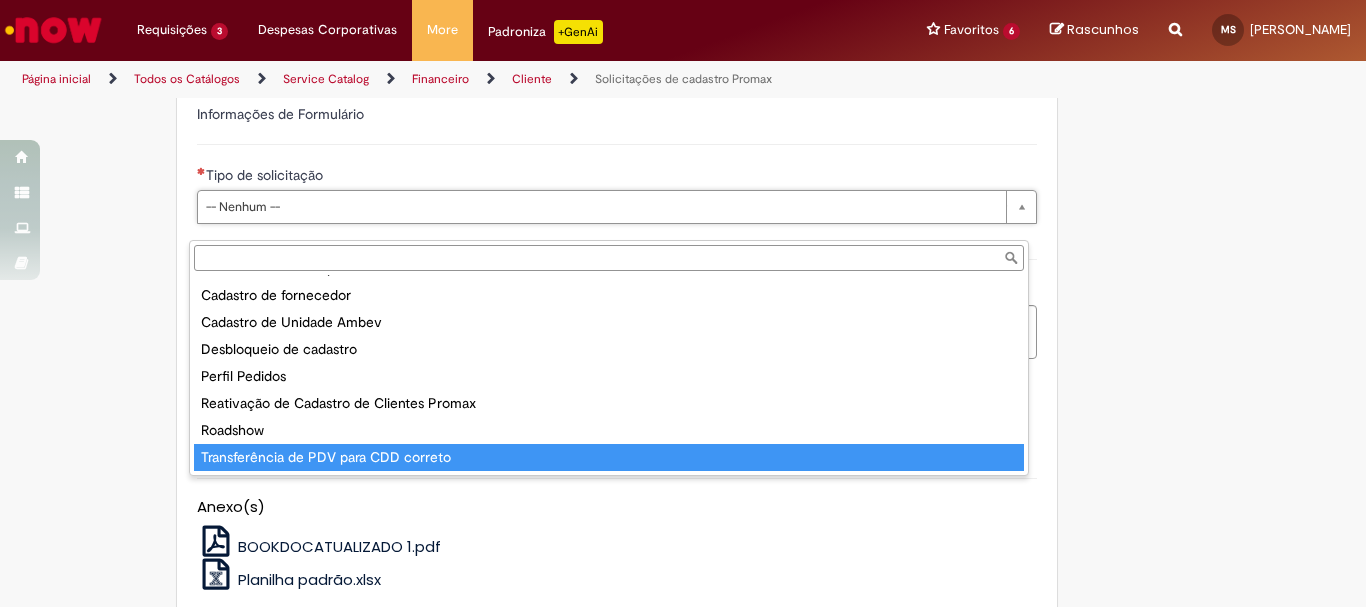 type on "**********" 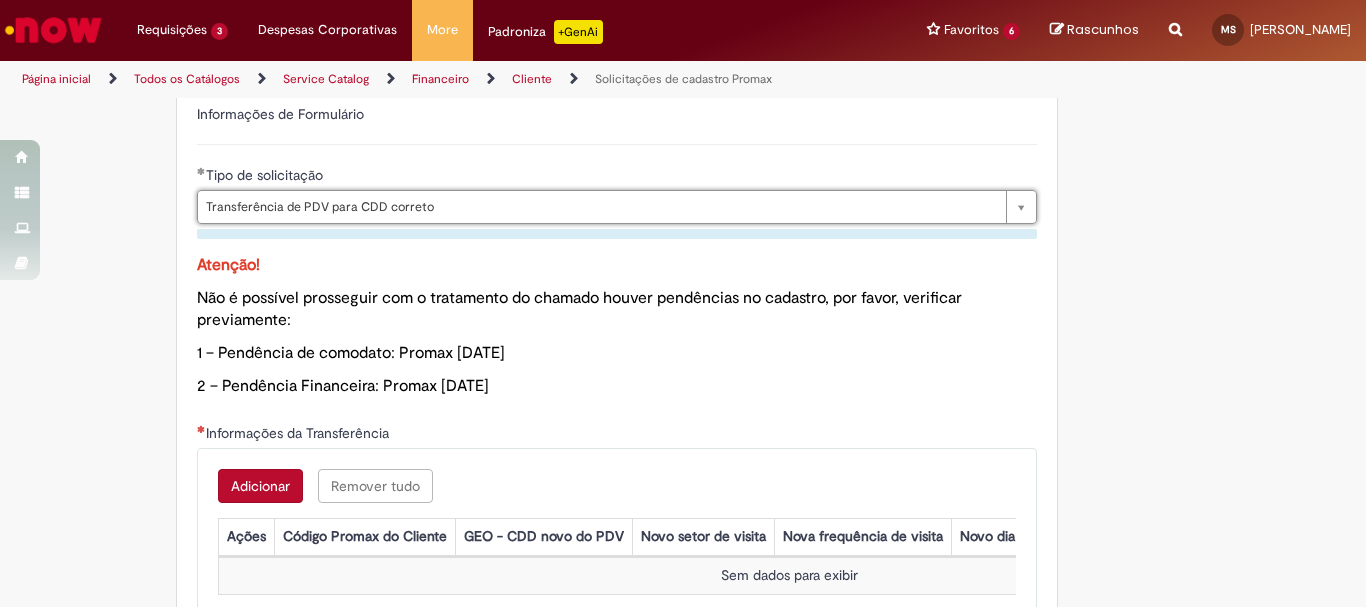 click on "Adicionar a Favoritos
Solicitações de cadastro Promax
Oferta exclusiva para bloqueio, desbloqueio, reativação e transferência de PDVs entre Operações, cadastro manuais de CDDS, fábricas e eventos.
📌 Em anexo, você encontra o nosso  Book de Documentos  com as orientações necessárias. Acesse também nosso SharePoint: 🔗  [URL][DOMAIN_NAME] E-mail de contato:   [EMAIL_ADDRESS][DOMAIN_NAME]
⚠️  Importante: As solicitações de  atualização de dados ou documentos  devem ser realizadas  exclusivamente pela plataforma Bees Care (Zendesk),  atraves do Link 🔗  [URL][DOMAIN_NAME]
📥 Abaixo, você confere o passo a passo de como abrir uma solicitação na plataforma.
SAP Interim Country Code ** Favorecido" at bounding box center (585, 225) 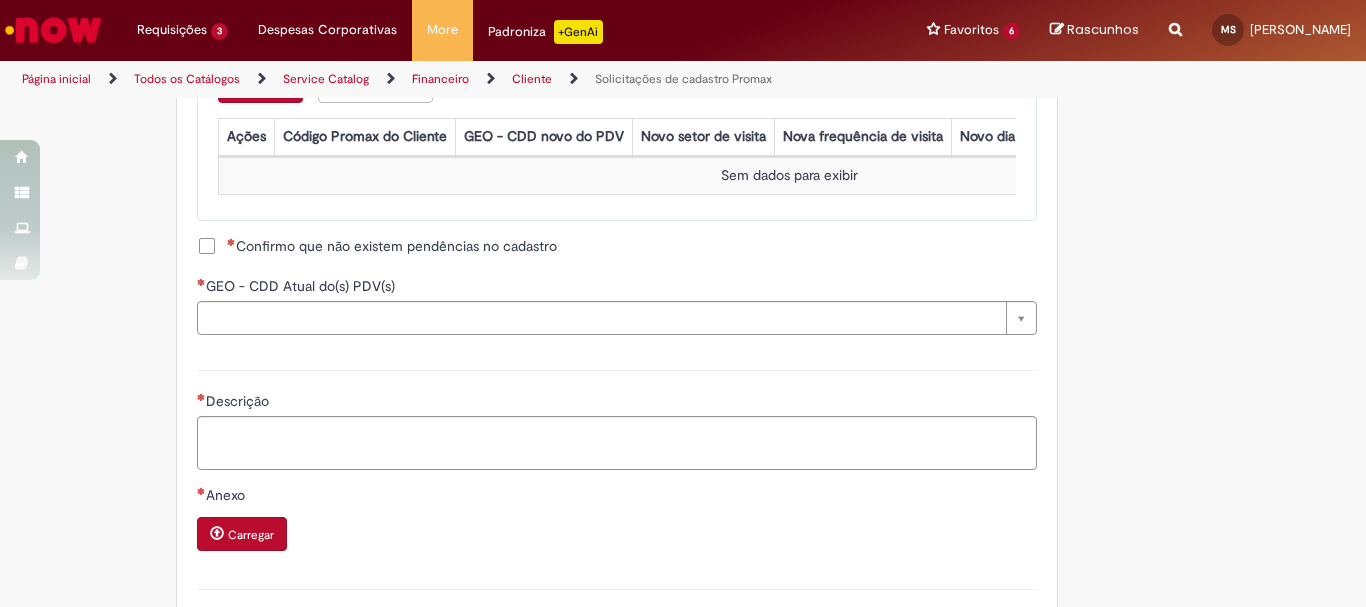 scroll, scrollTop: 983, scrollLeft: 0, axis: vertical 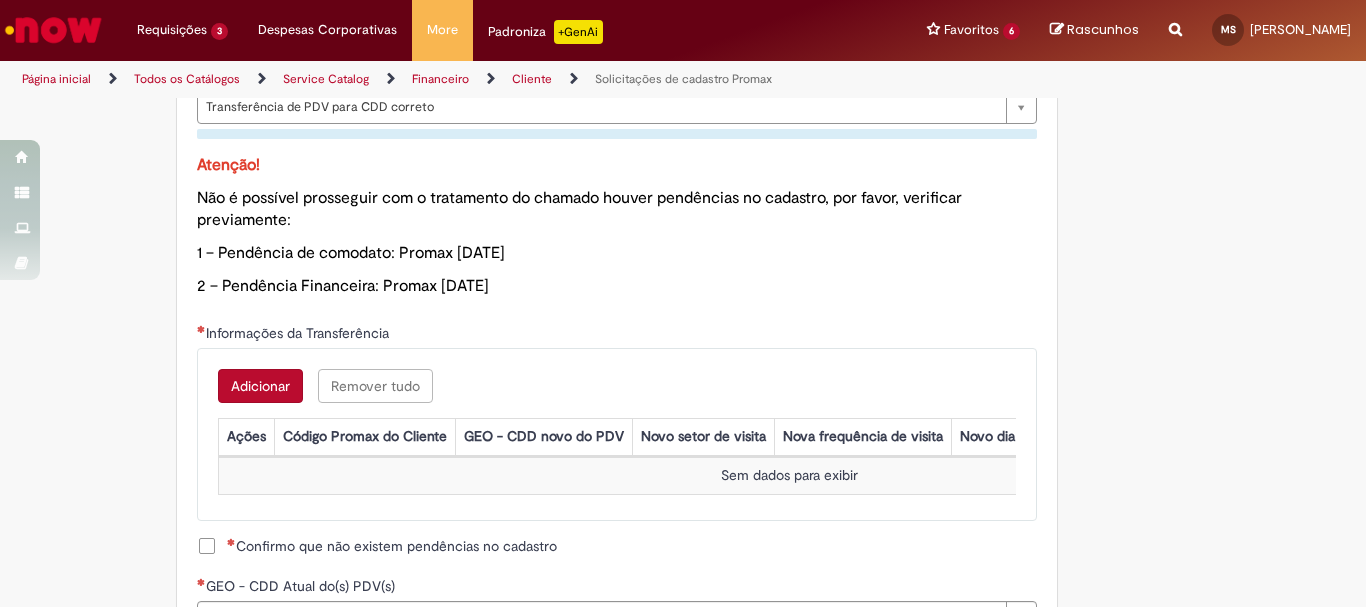 click on "Adicionar" at bounding box center (260, 386) 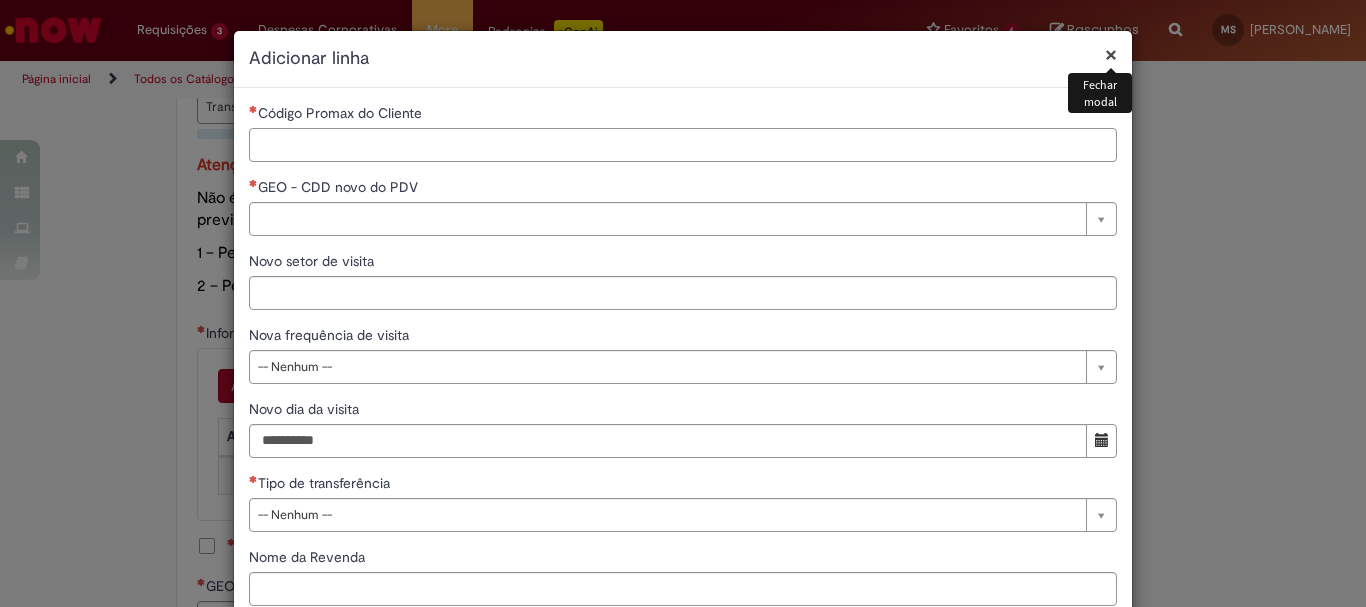 click on "Código Promax do Cliente" at bounding box center [683, 145] 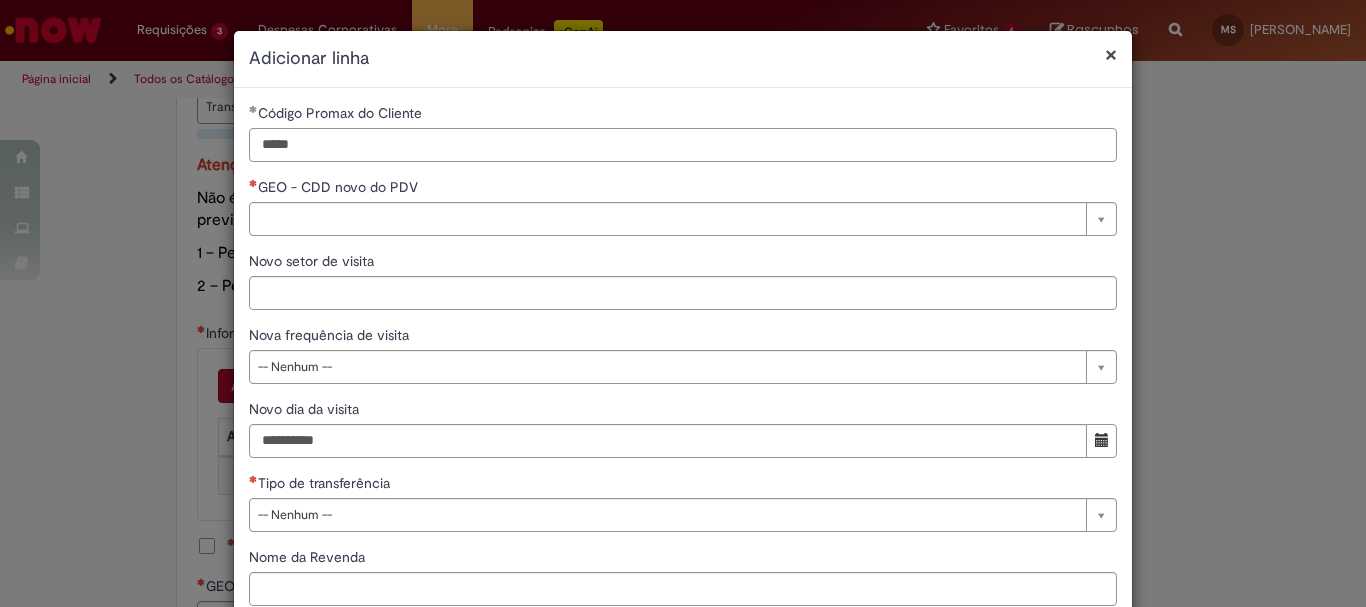 type on "*****" 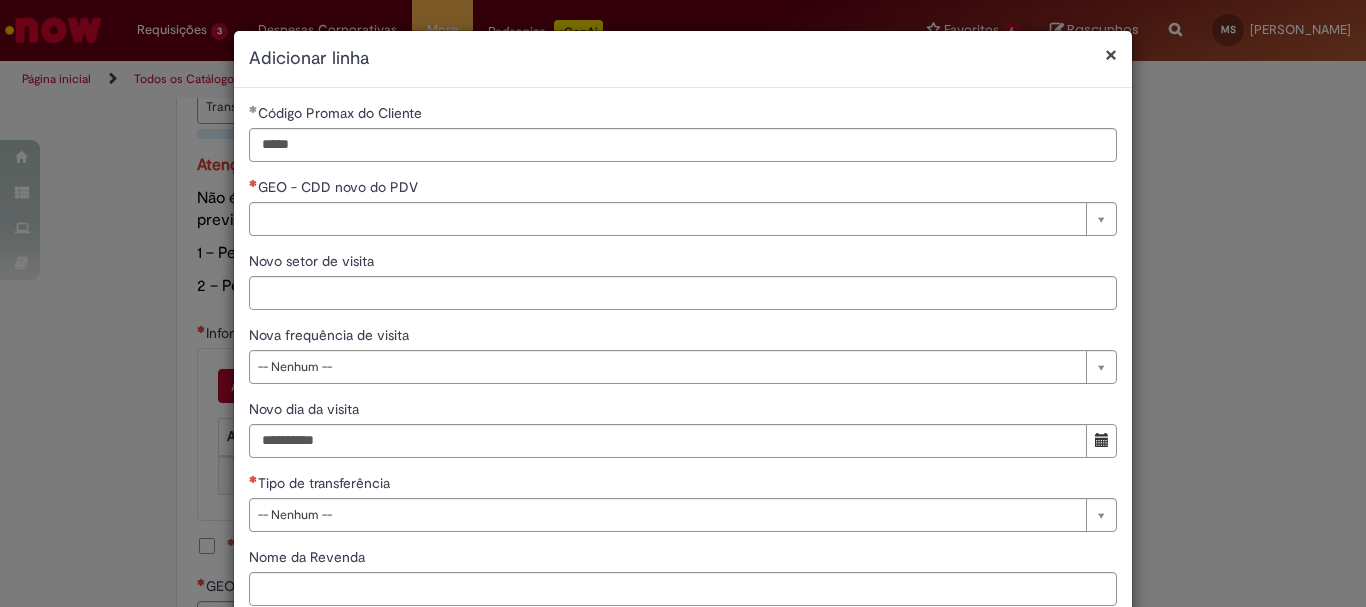 click on "**********" at bounding box center (683, 362) 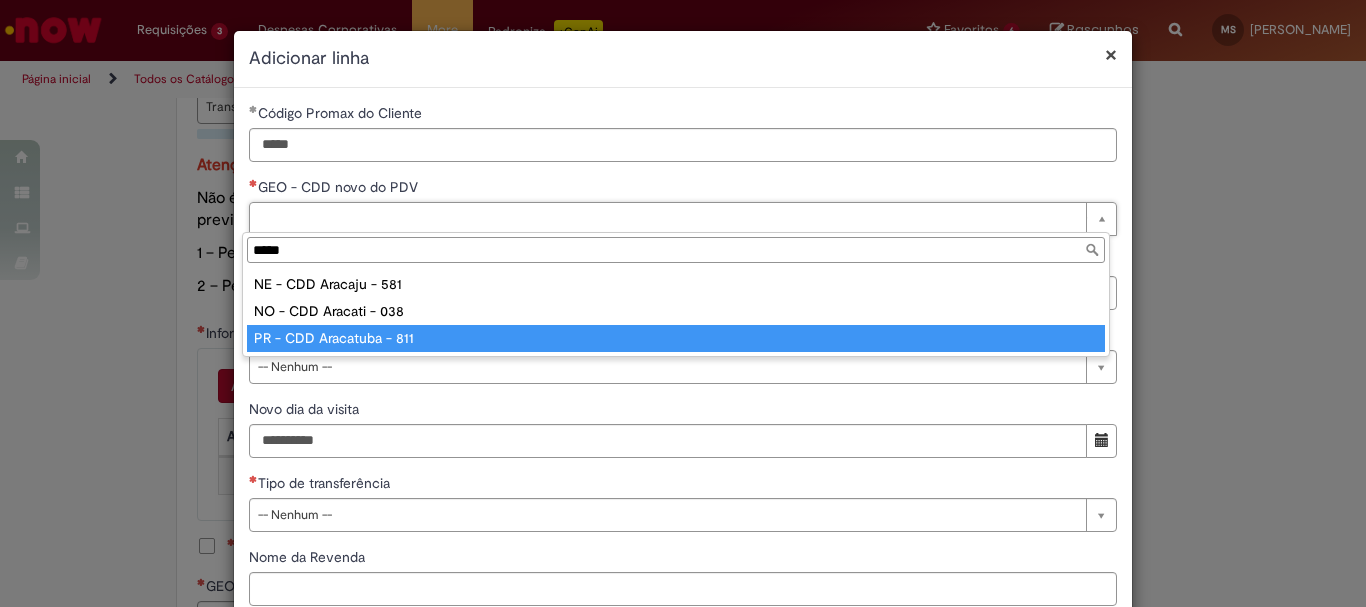 type on "*****" 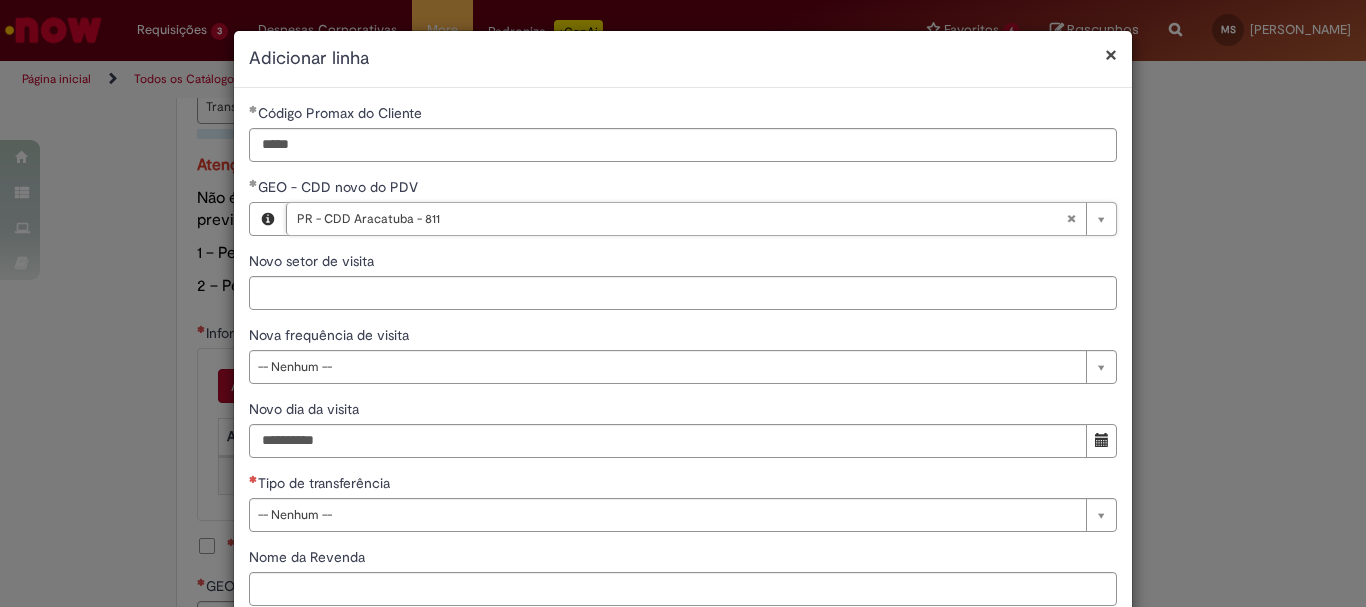 click on "Novo setor de visita" at bounding box center (683, 263) 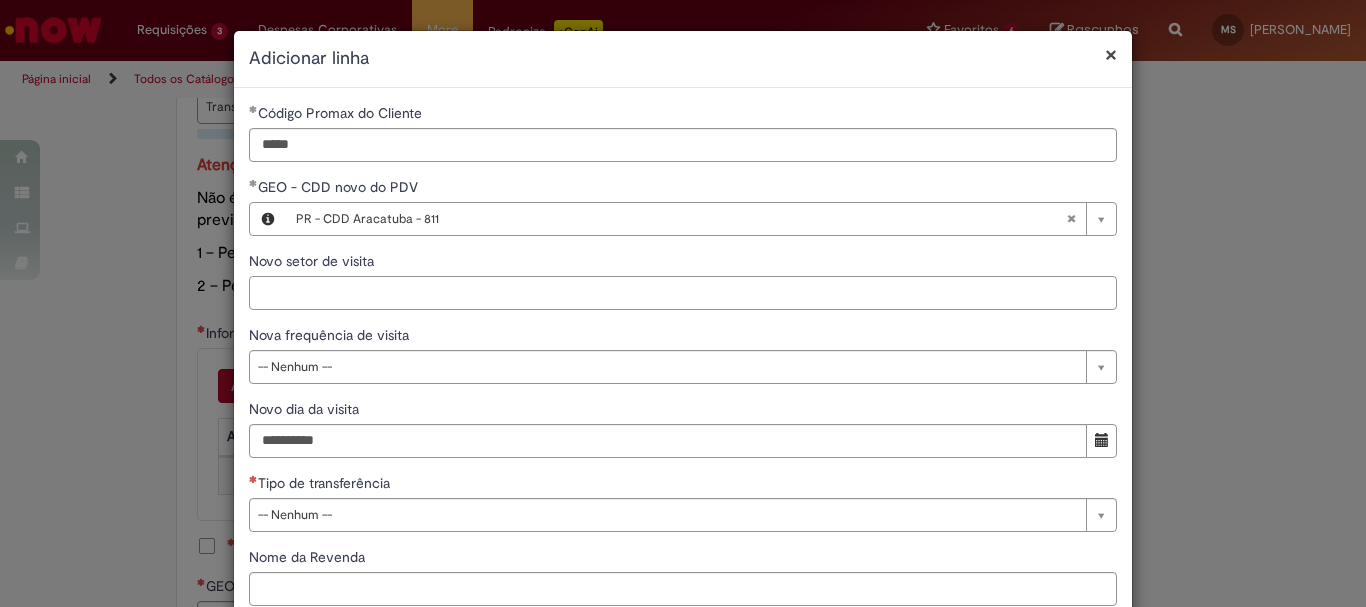 click on "Novo setor de visita" at bounding box center (683, 293) 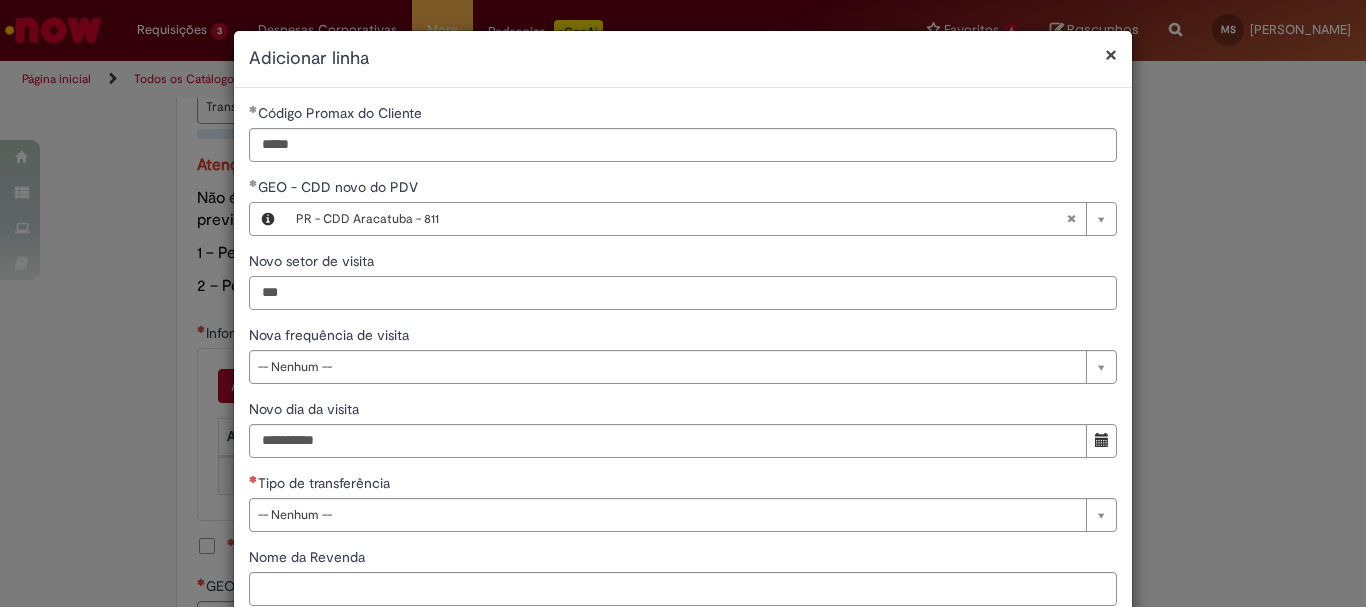 type on "***" 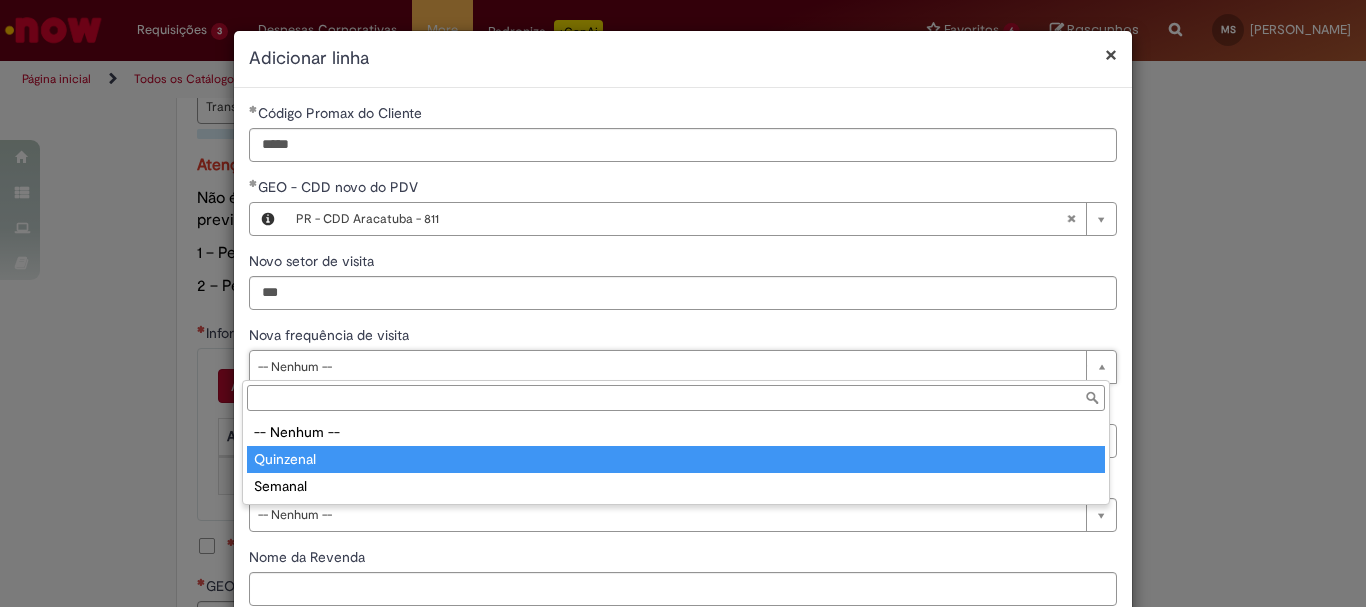 type on "*******" 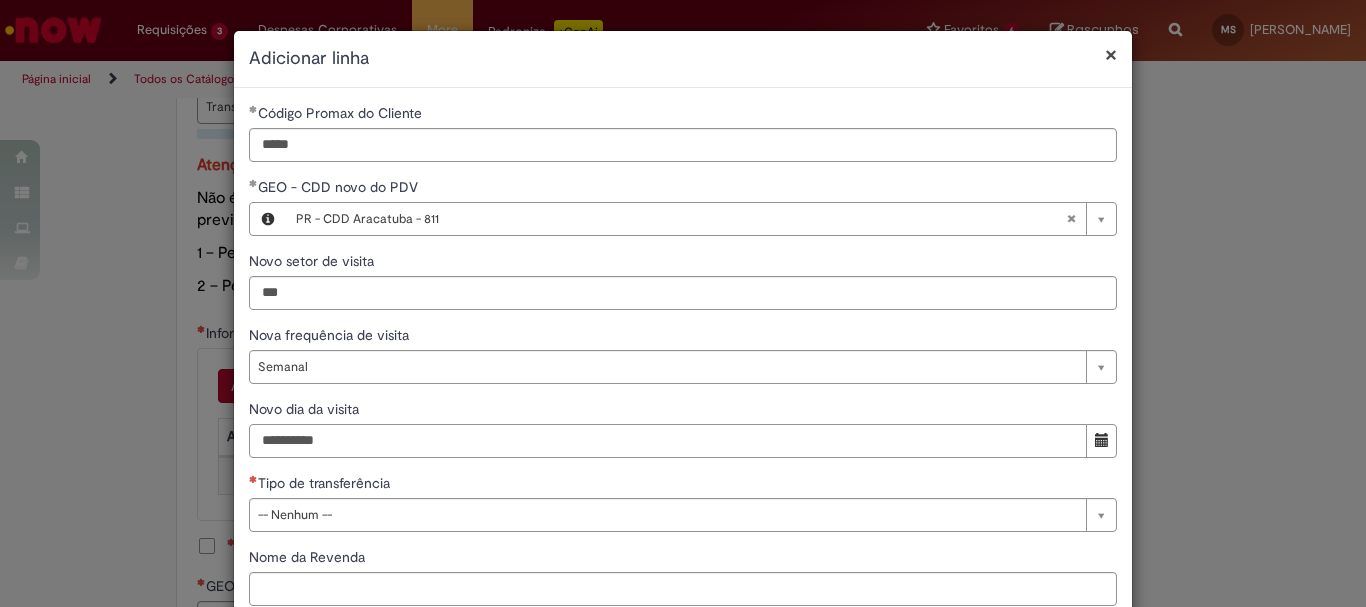 click on "Novo dia da visita" at bounding box center (668, 441) 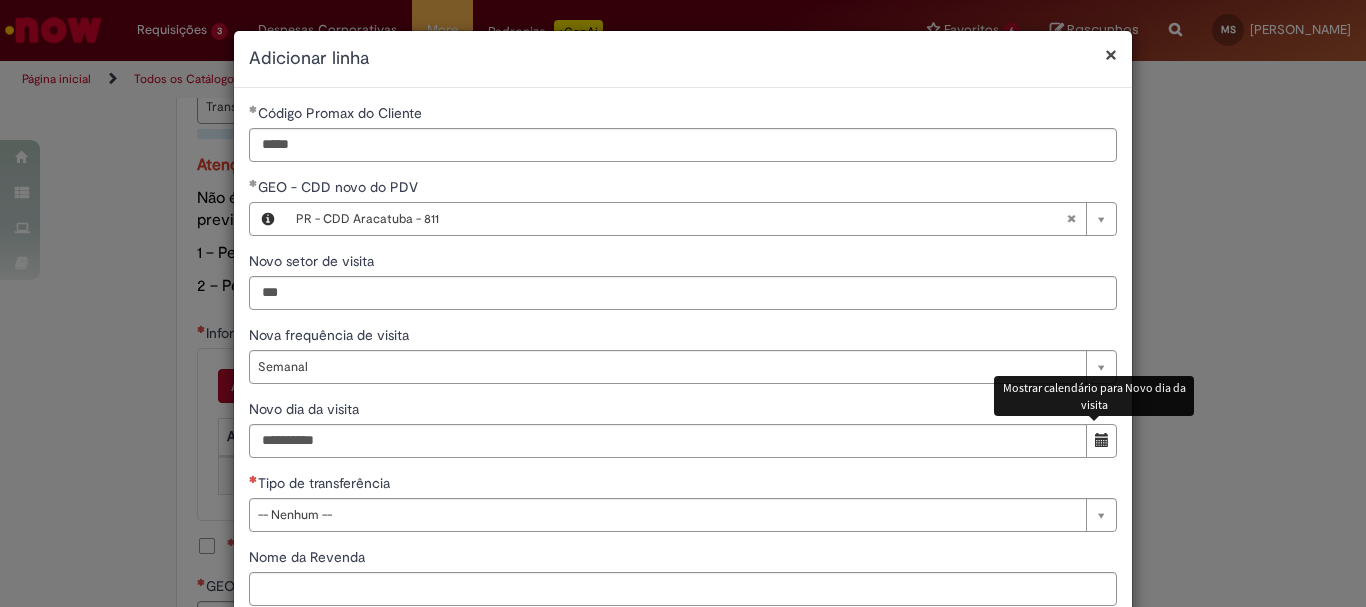 click at bounding box center (1102, 440) 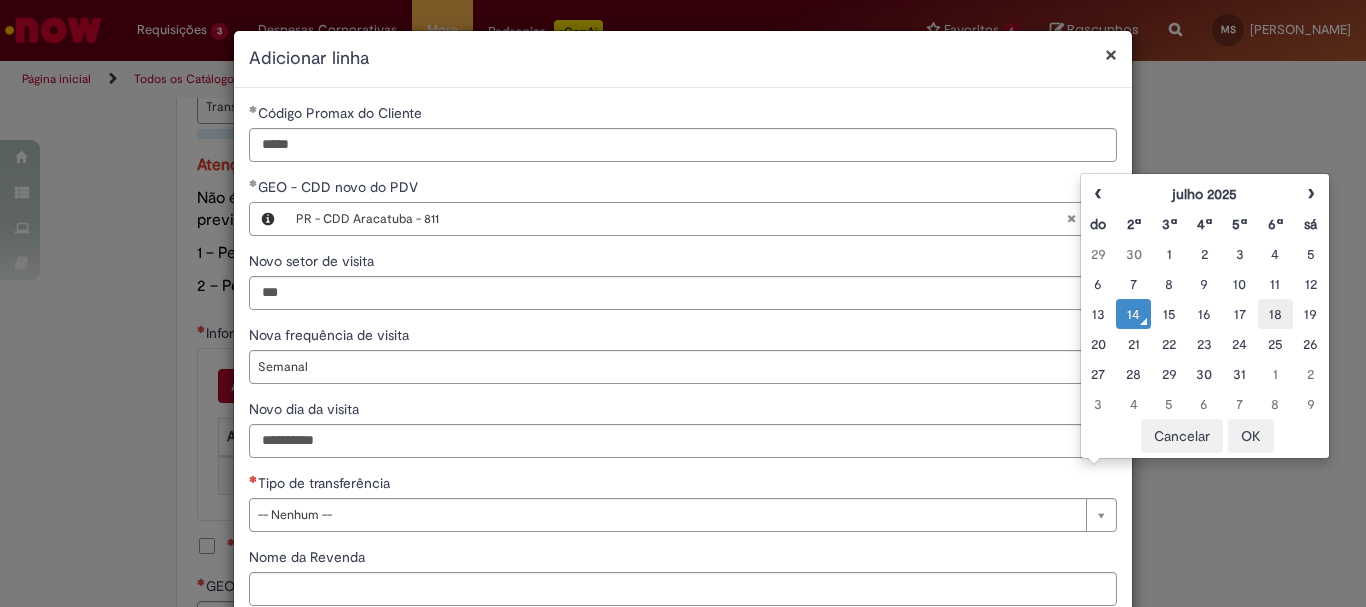 click on "18" at bounding box center [1275, 314] 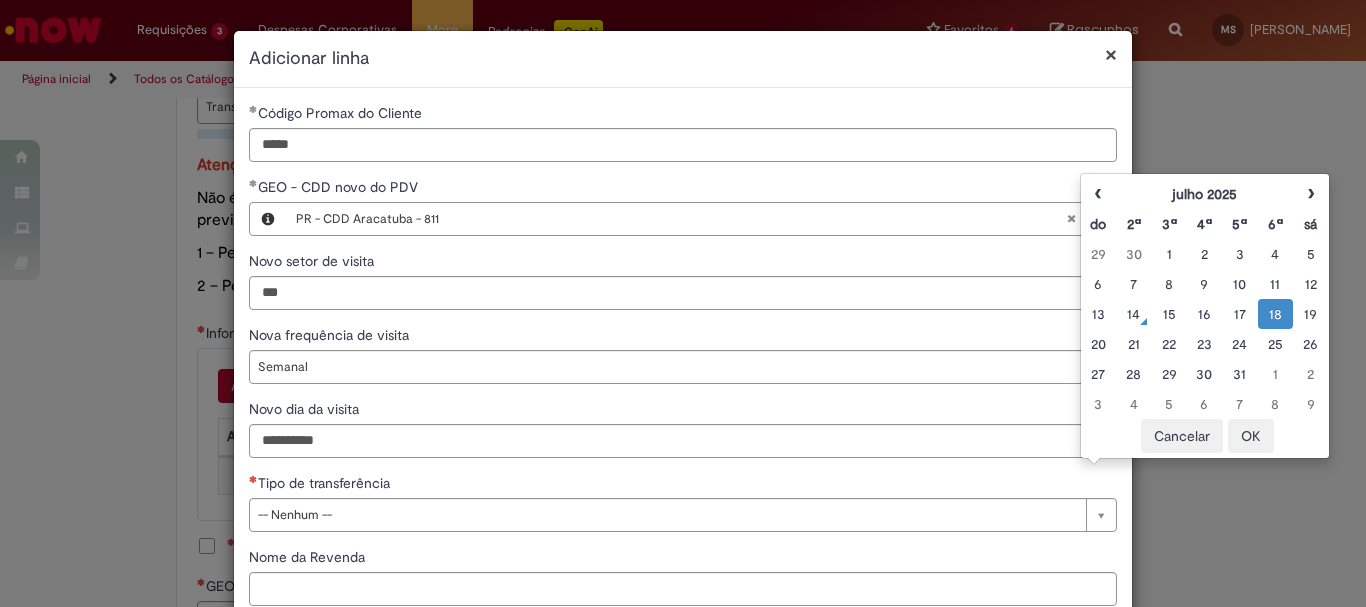 click on "OK" at bounding box center [1251, 436] 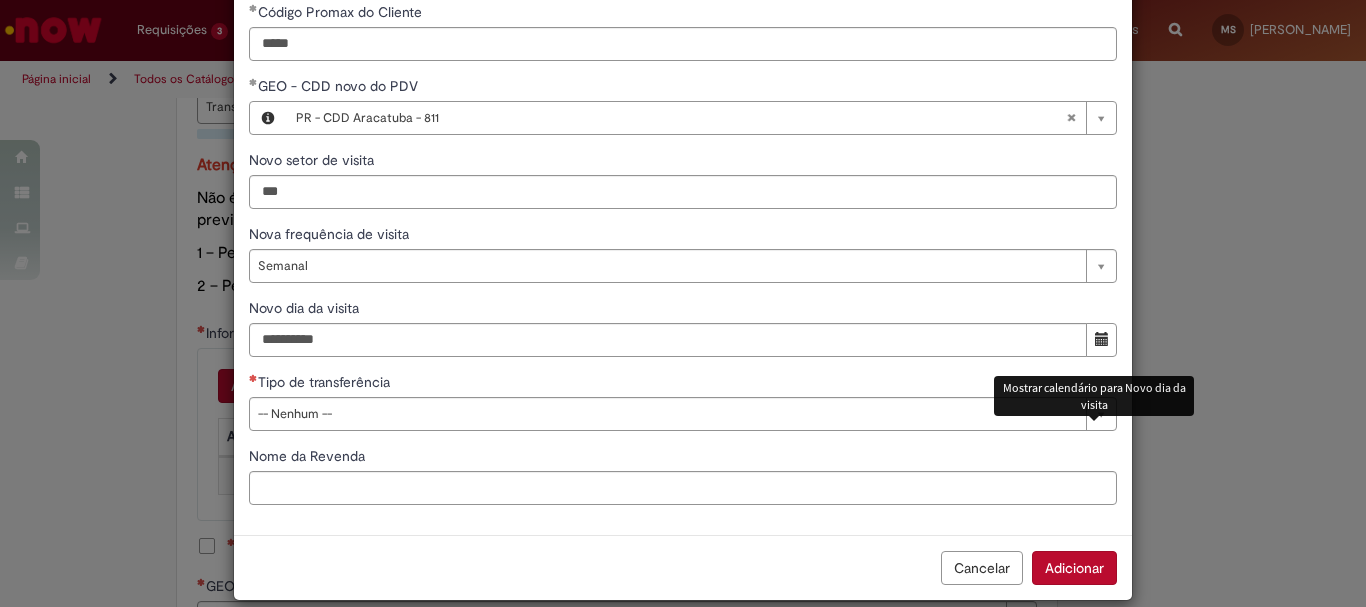 click on "Nome da Revenda" at bounding box center [309, 456] 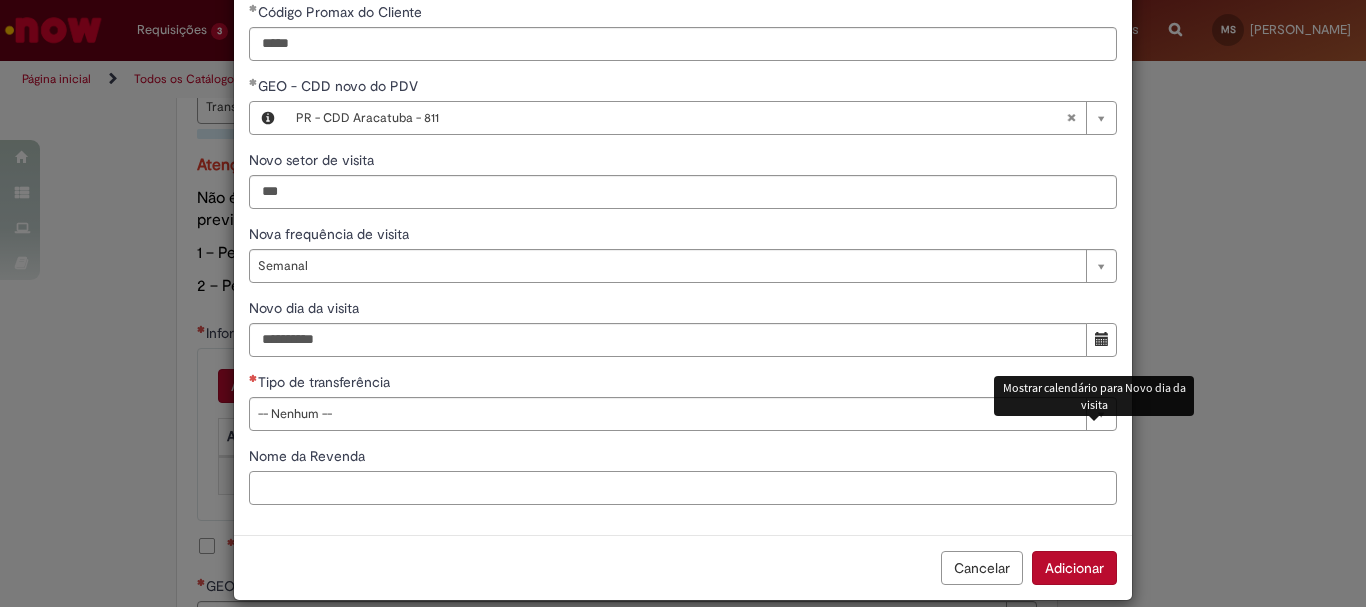 click on "Nome da Revenda" at bounding box center [683, 488] 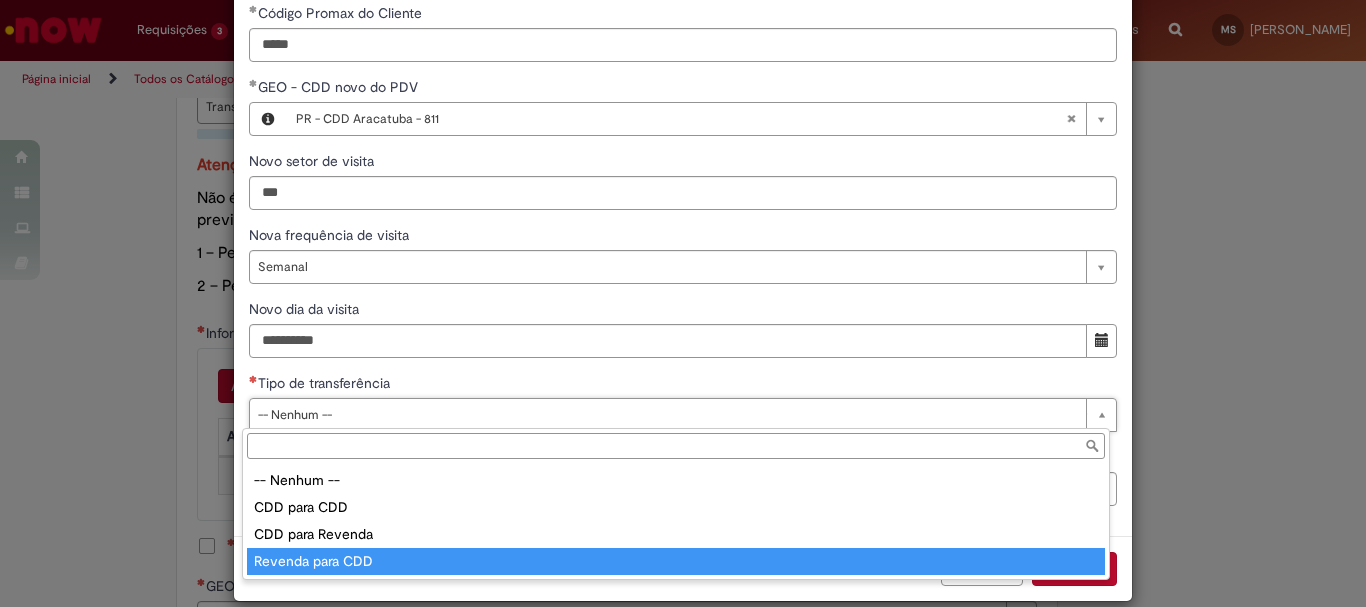 type on "**********" 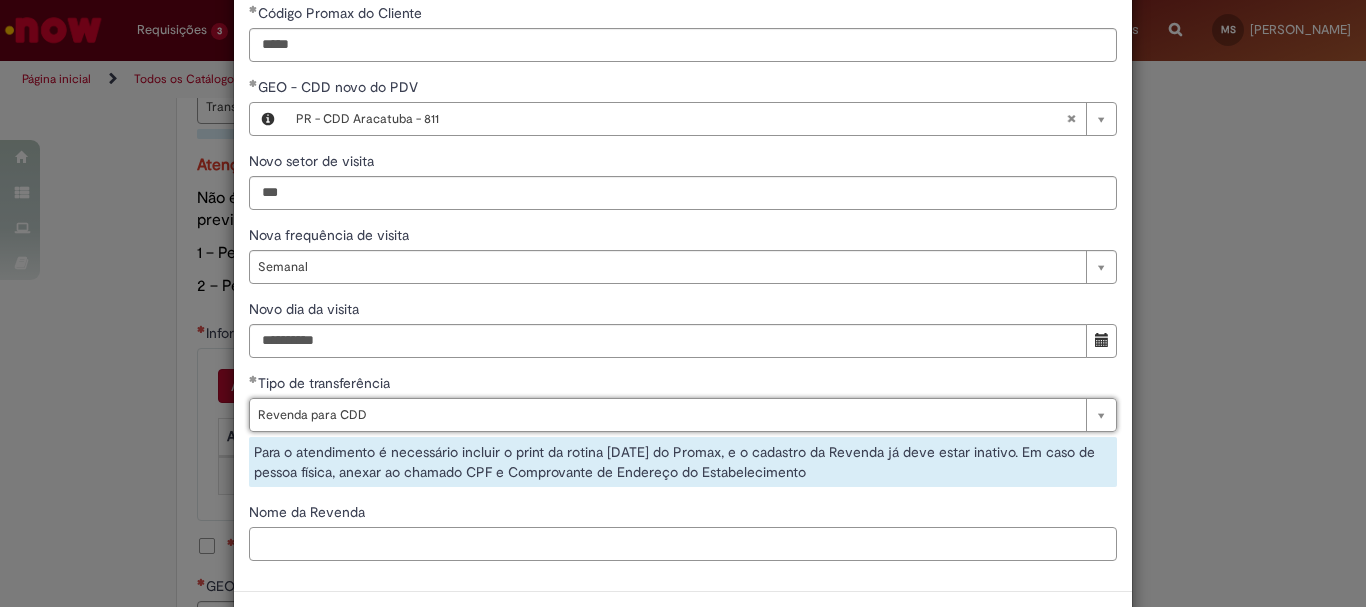 click on "Nome da Revenda" at bounding box center [683, 544] 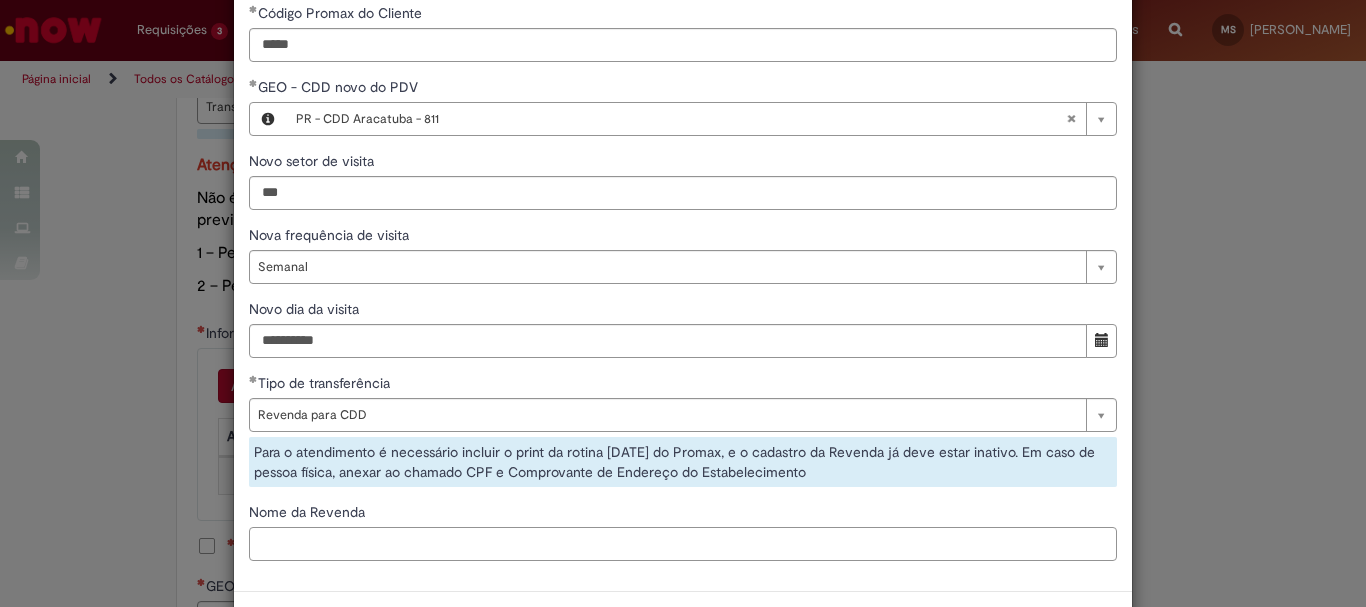 click on "Nome da Revenda" at bounding box center [683, 544] 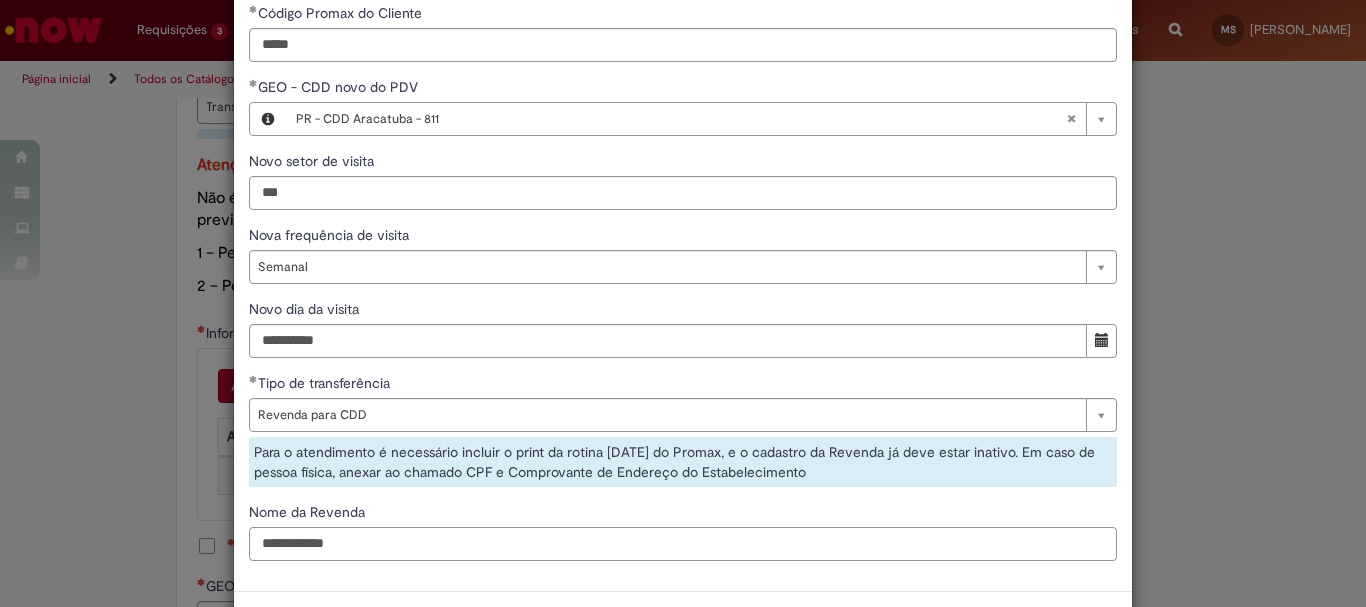 type on "**********" 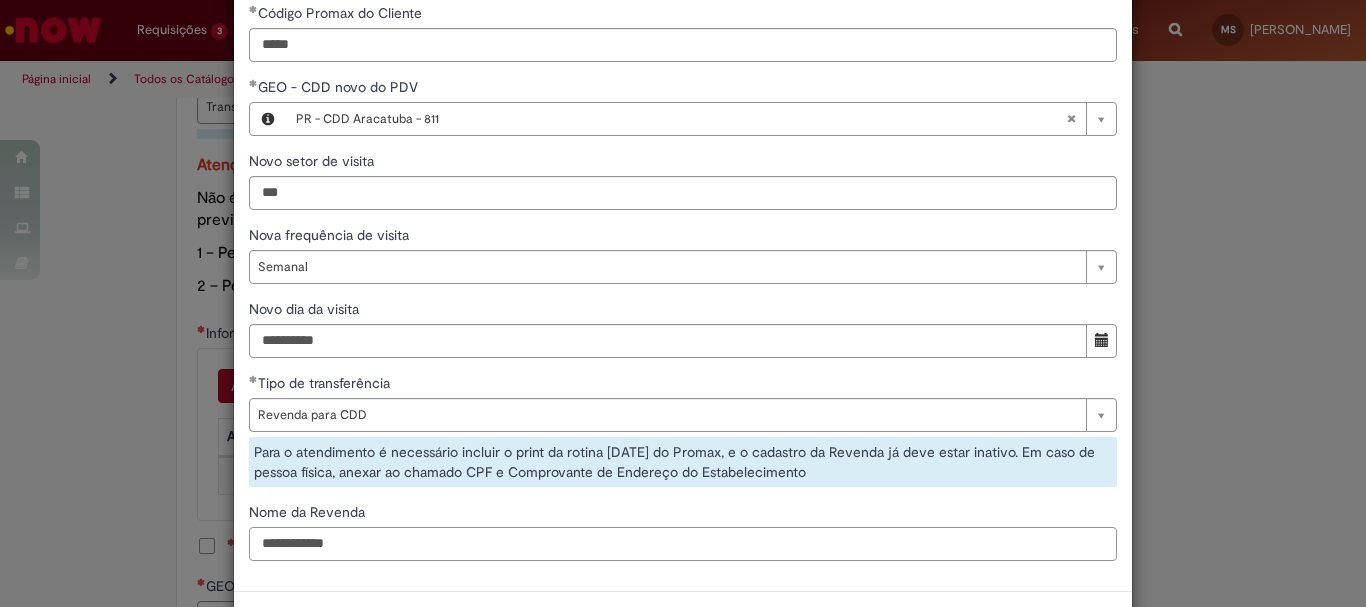 click on "**********" at bounding box center (683, 544) 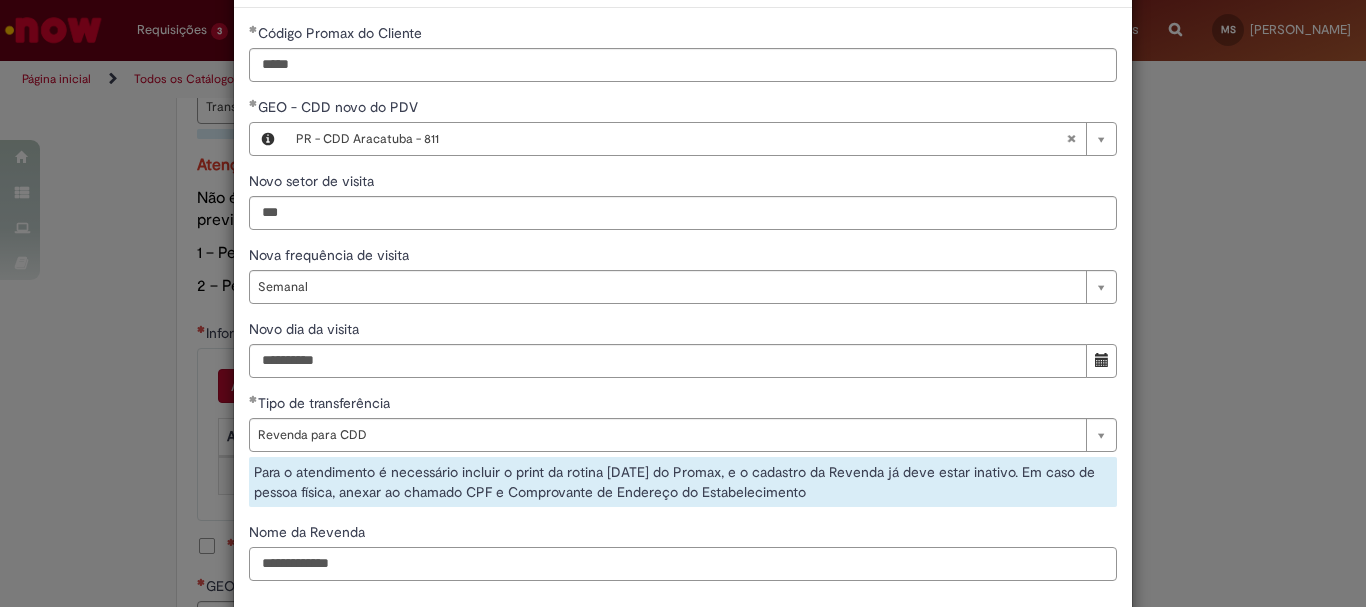 scroll, scrollTop: 180, scrollLeft: 0, axis: vertical 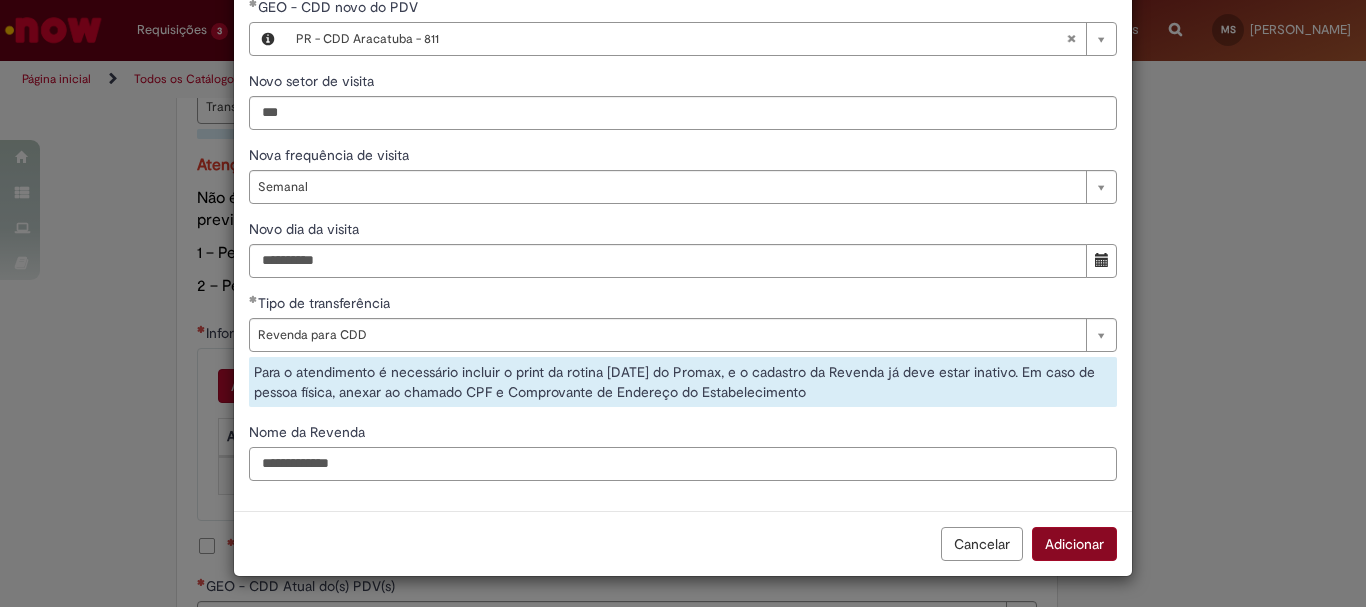 type on "**********" 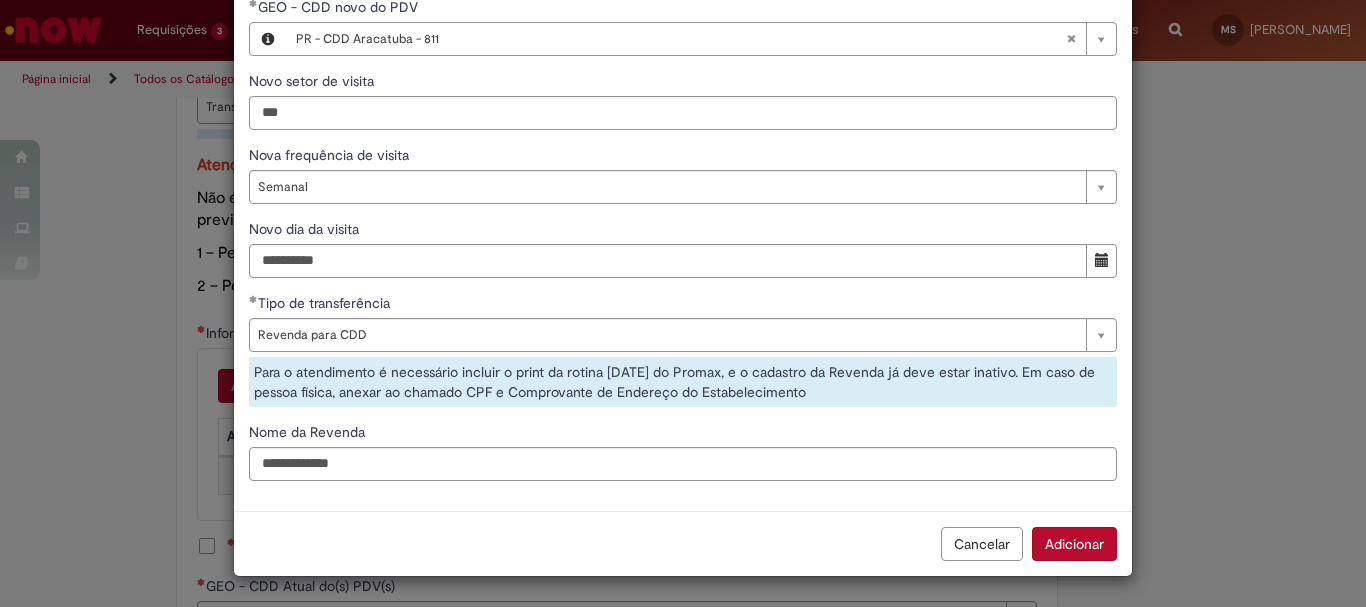 click on "Adicionar" at bounding box center [1074, 544] 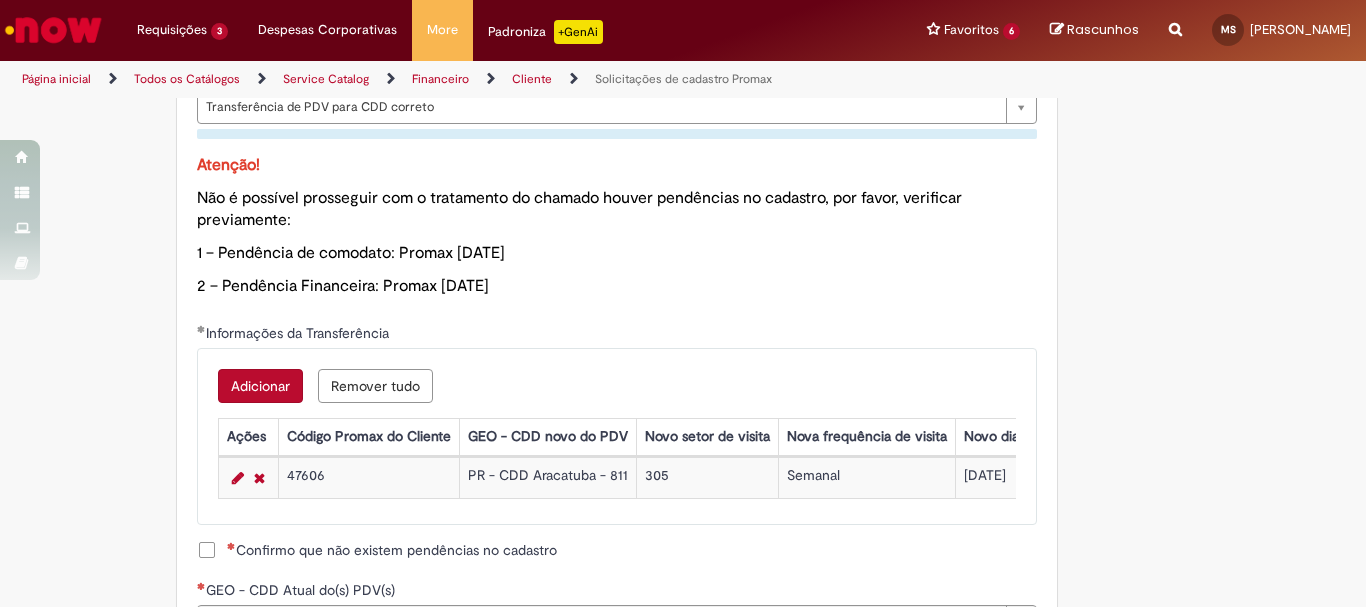 scroll, scrollTop: 1183, scrollLeft: 0, axis: vertical 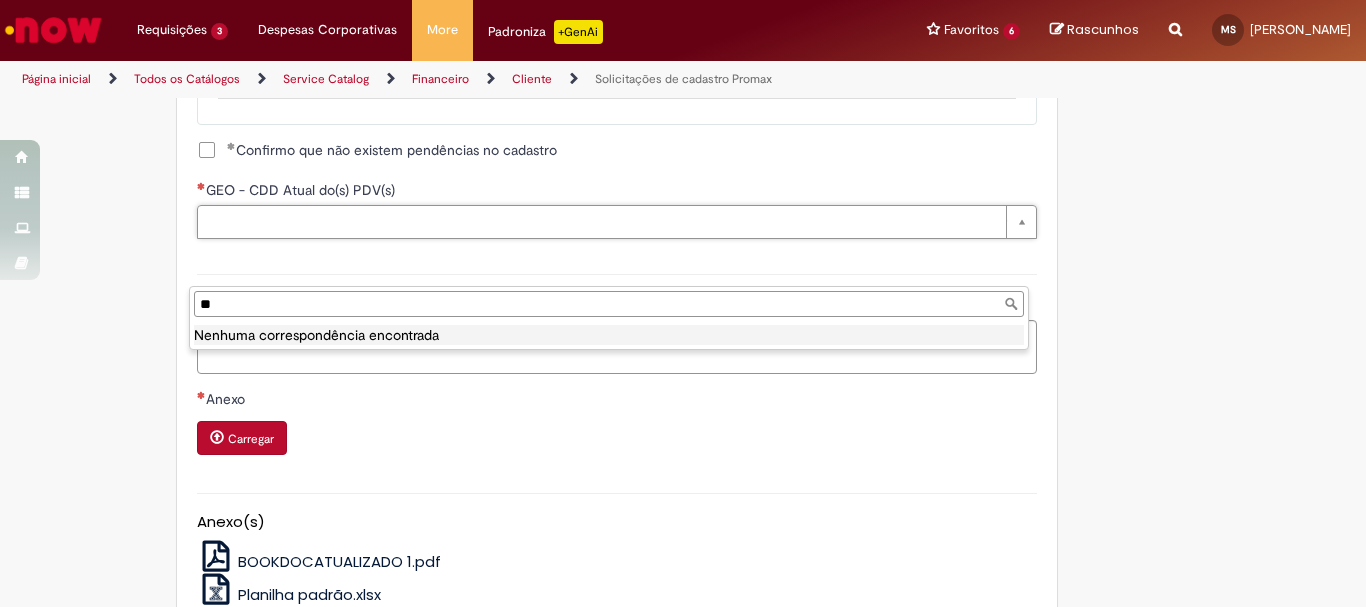 type on "*" 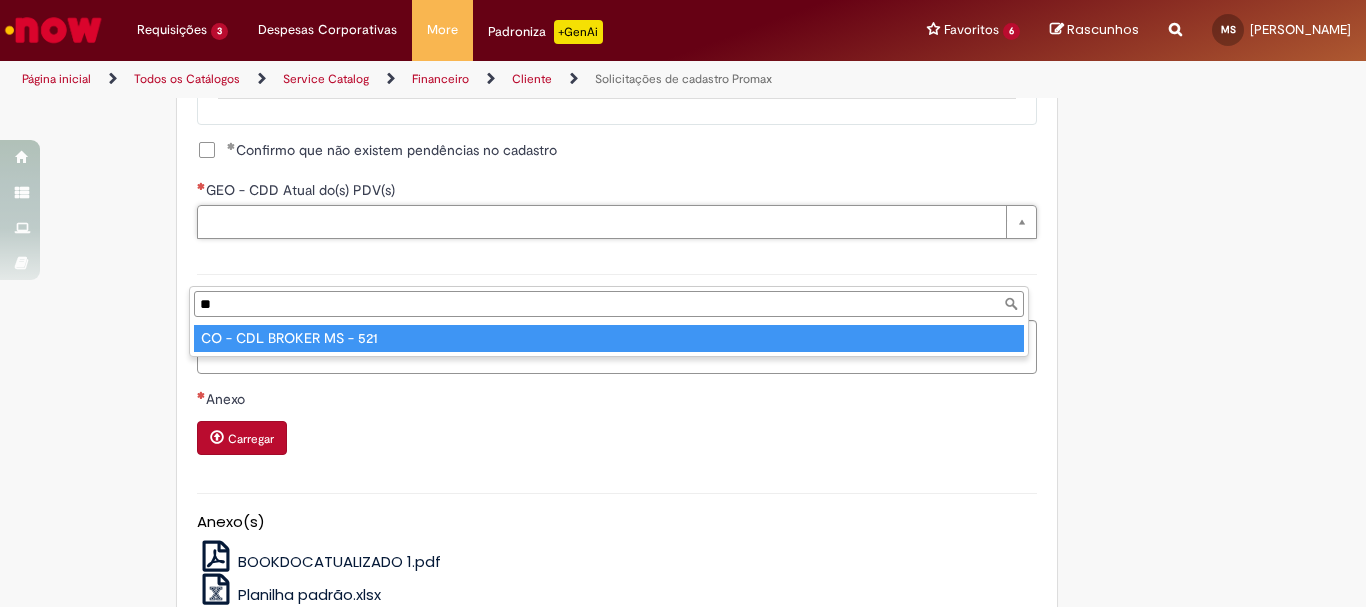 type on "*" 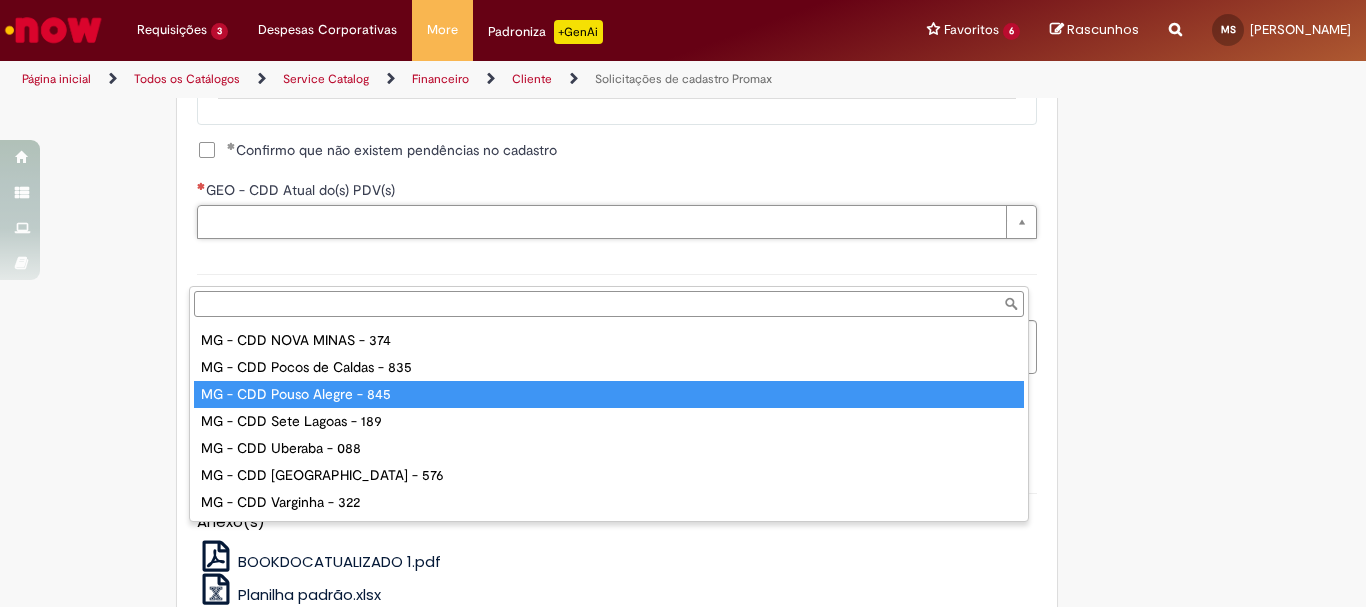 scroll, scrollTop: 0, scrollLeft: 0, axis: both 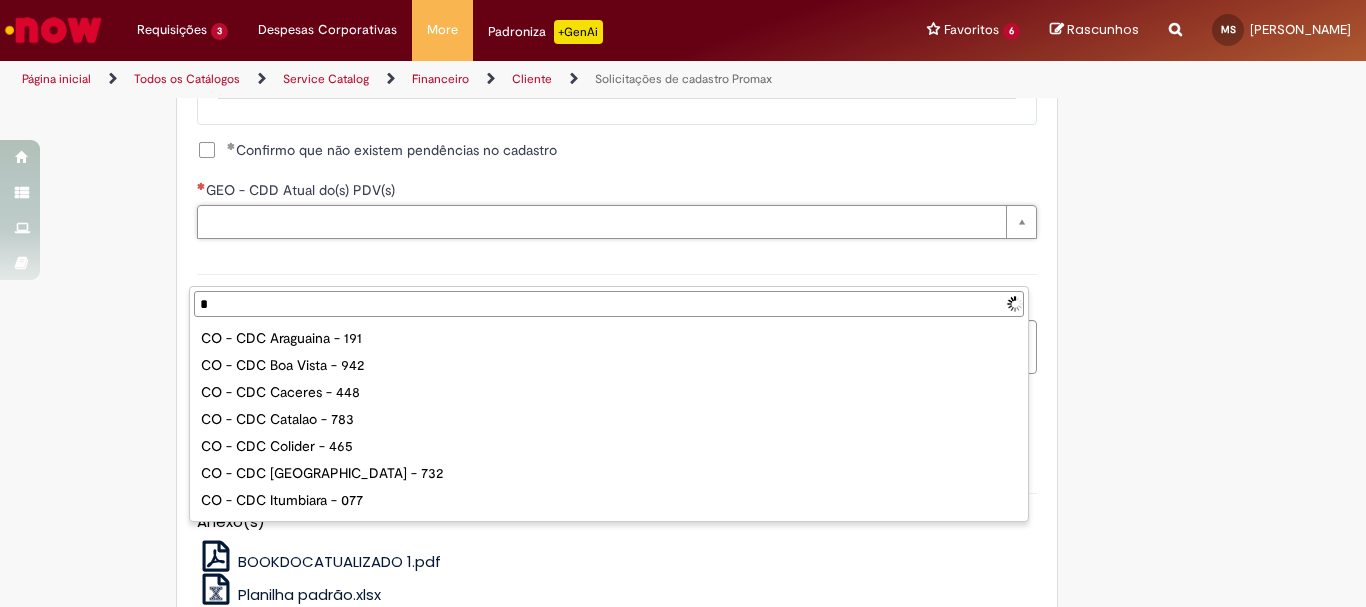 type on "**" 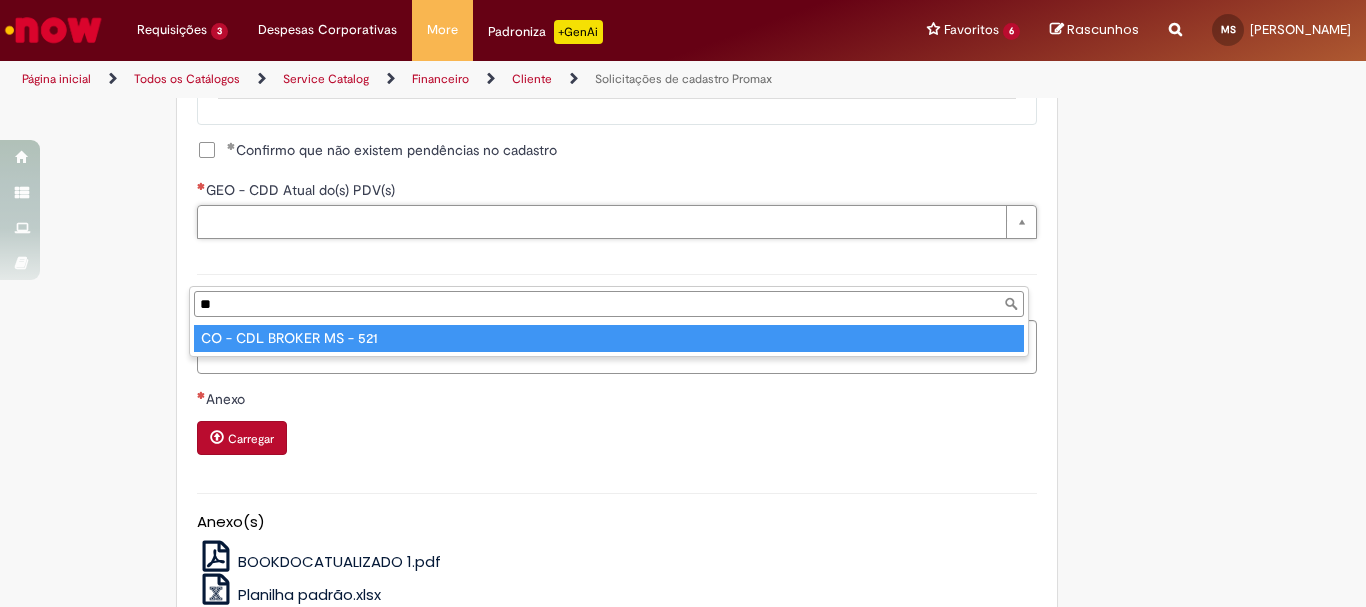 type on "**********" 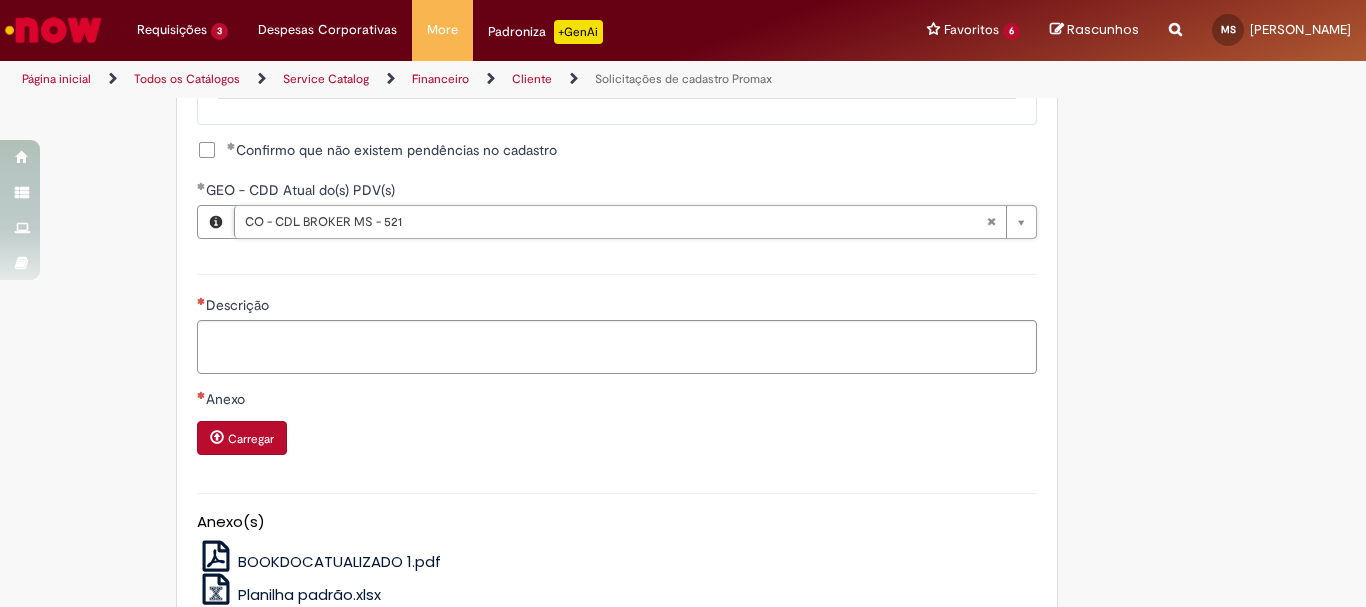 click on "Adicionar a Favoritos
Solicitações de cadastro Promax
Oferta exclusiva para bloqueio, desbloqueio, reativação e transferência de PDVs entre Operações, cadastro manuais de CDDS, fábricas e eventos.
📌 Em anexo, você encontra o nosso  Book de Documentos  com as orientações necessárias. Acesse também nosso SharePoint: 🔗  [URL][DOMAIN_NAME] E-mail de contato:   [EMAIL_ADDRESS][DOMAIN_NAME]
⚠️  Importante: As solicitações de  atualização de dados ou documentos  devem ser realizadas  exclusivamente pela plataforma Bees Care (Zendesk),  atraves do Link 🔗  [URL][DOMAIN_NAME]
📥 Abaixo, você confere o passo a passo de como abrir uma solicitação na plataforma.
SAP Interim Country Code ** Favorecido" at bounding box center [585, -273] 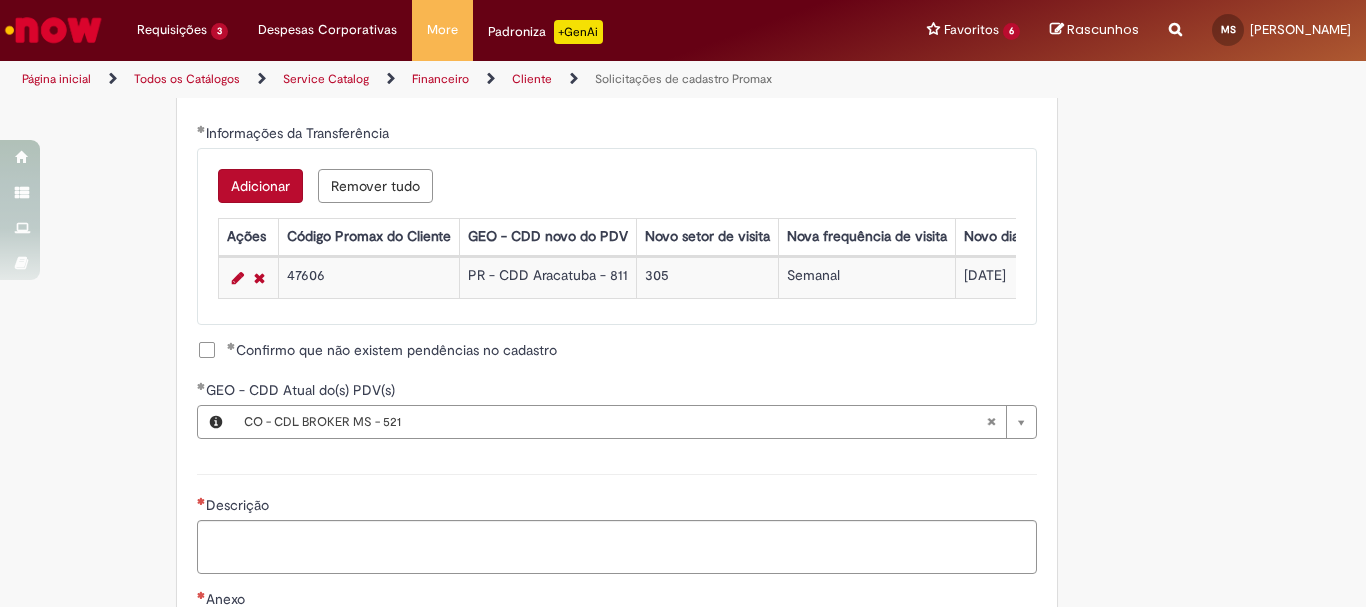 scroll, scrollTop: 1566, scrollLeft: 0, axis: vertical 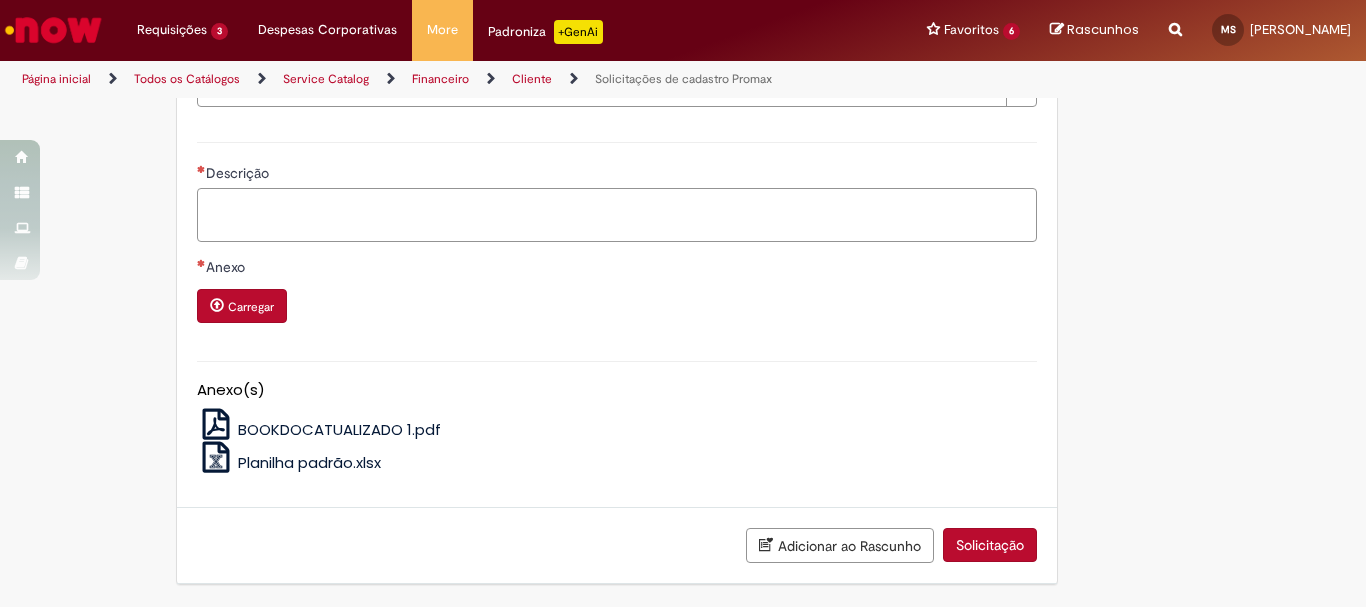 click on "Descrição" at bounding box center (617, 215) 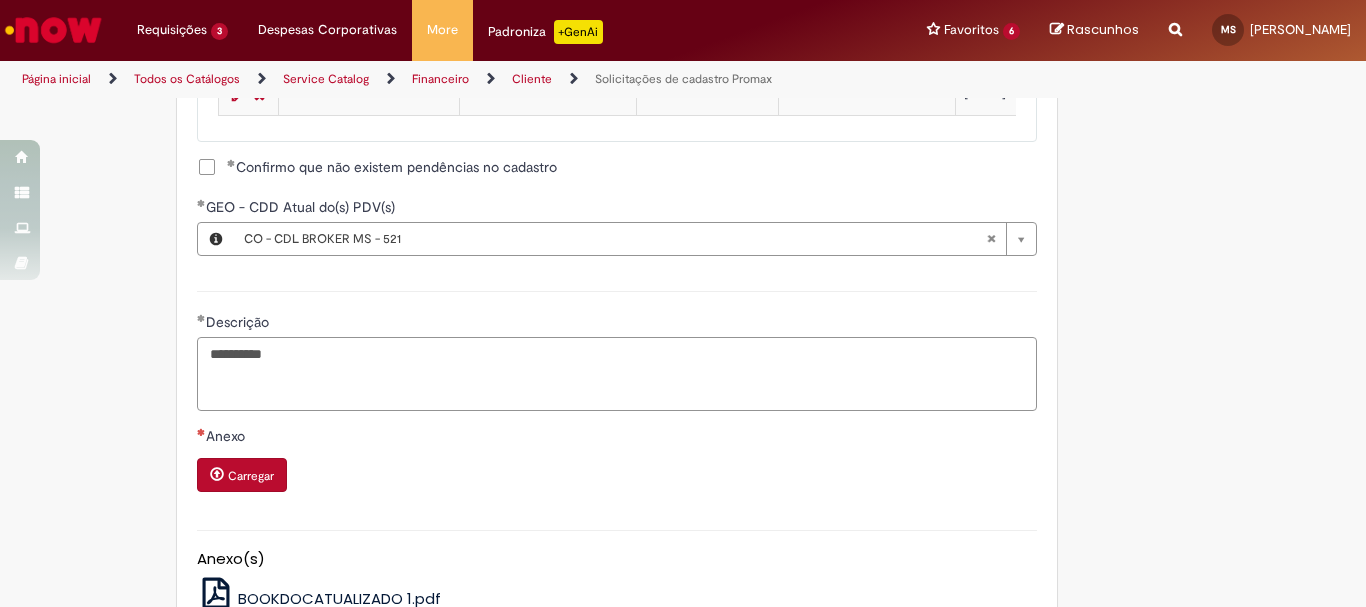 scroll, scrollTop: 1266, scrollLeft: 0, axis: vertical 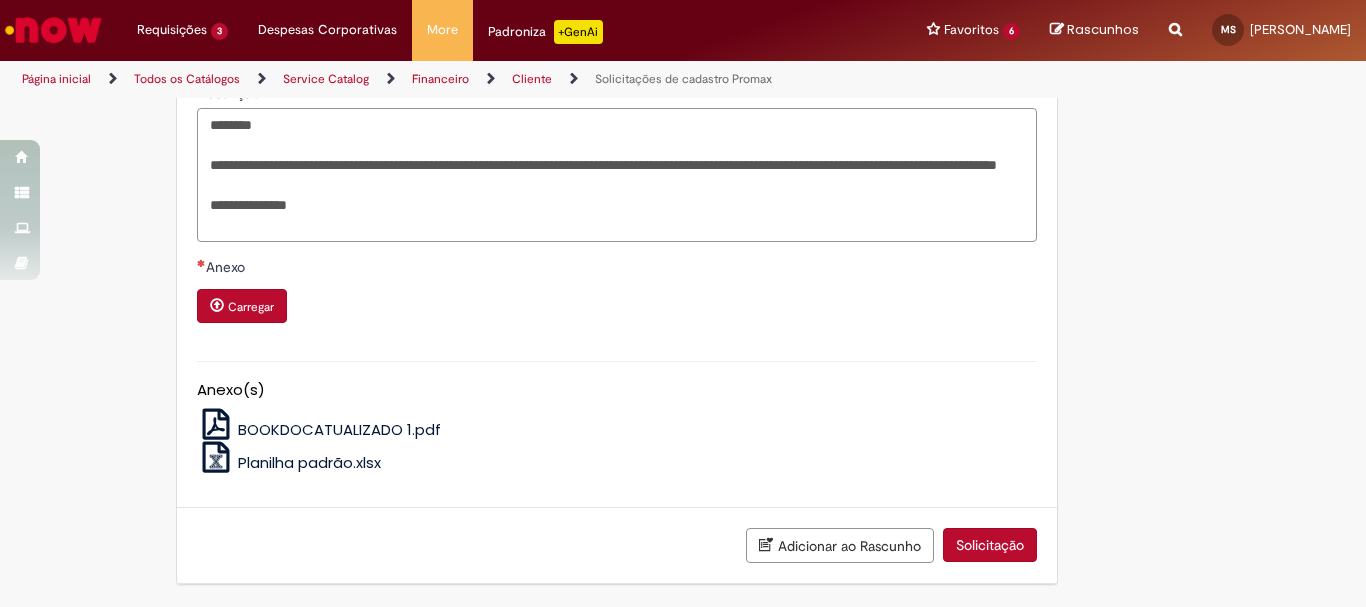 type on "**********" 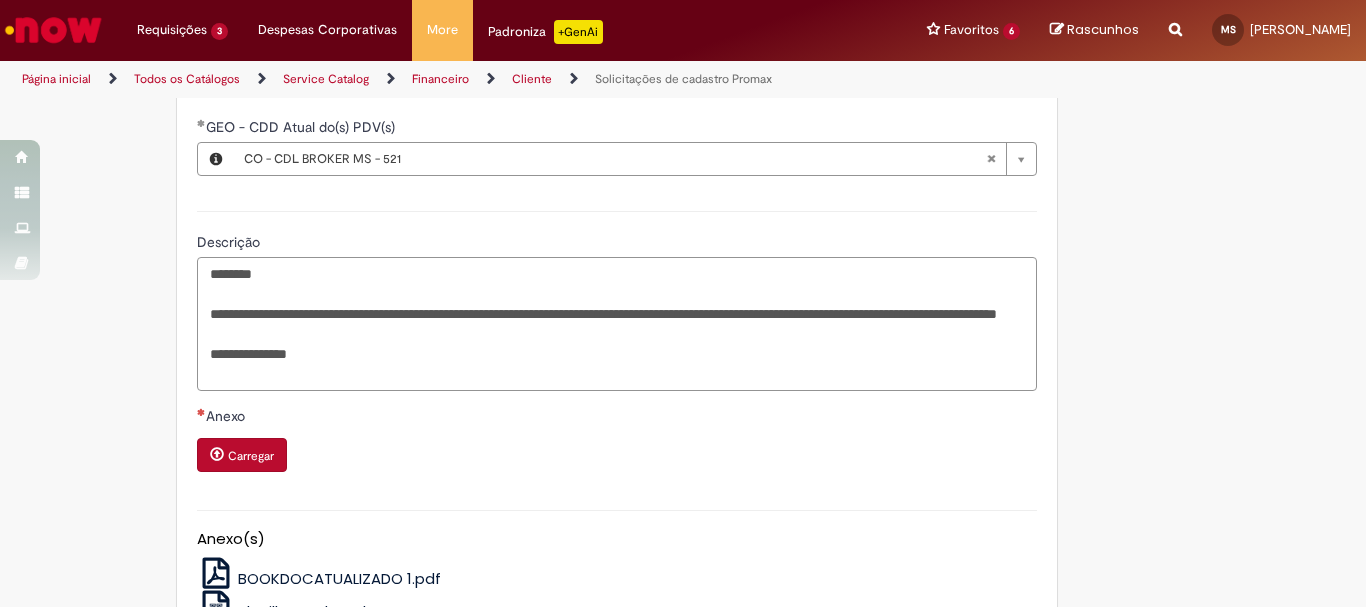 scroll, scrollTop: 1146, scrollLeft: 0, axis: vertical 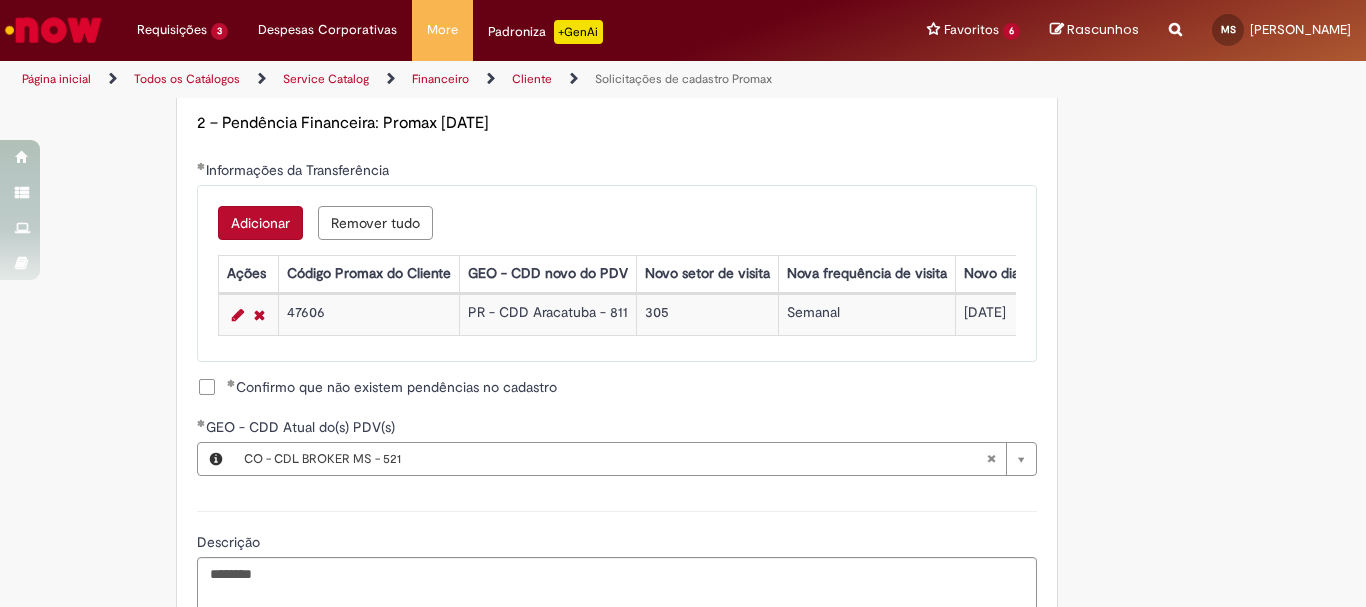 click on "47606" at bounding box center [368, 314] 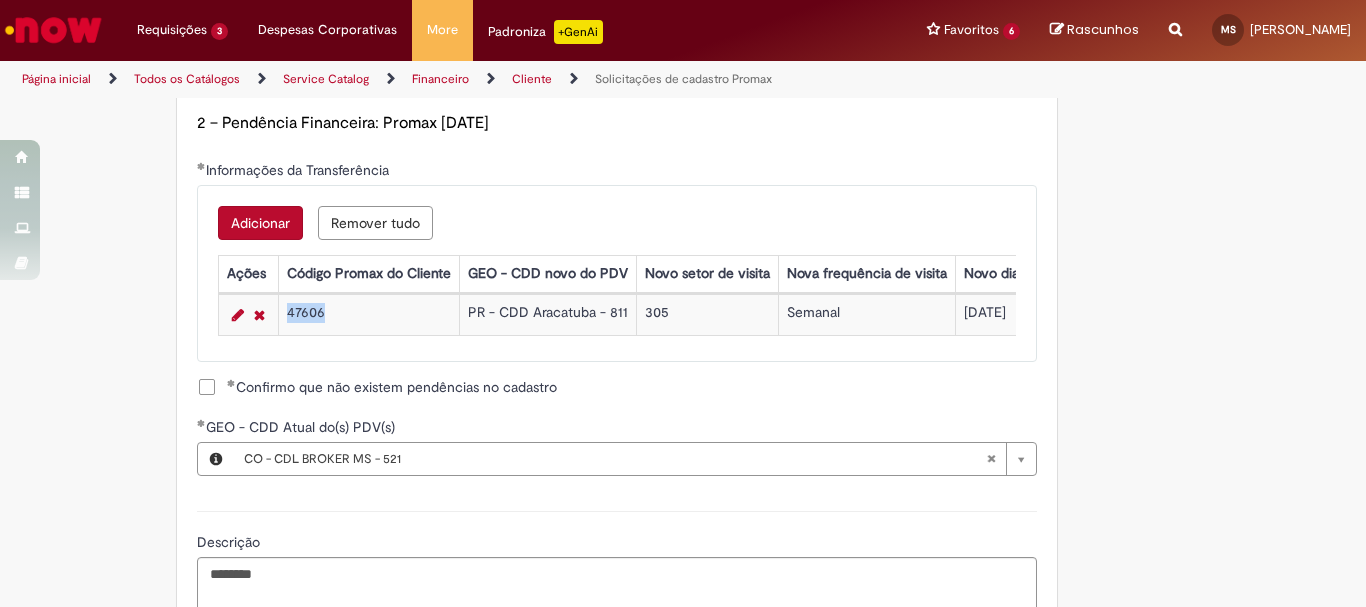 click on "47606" at bounding box center [368, 314] 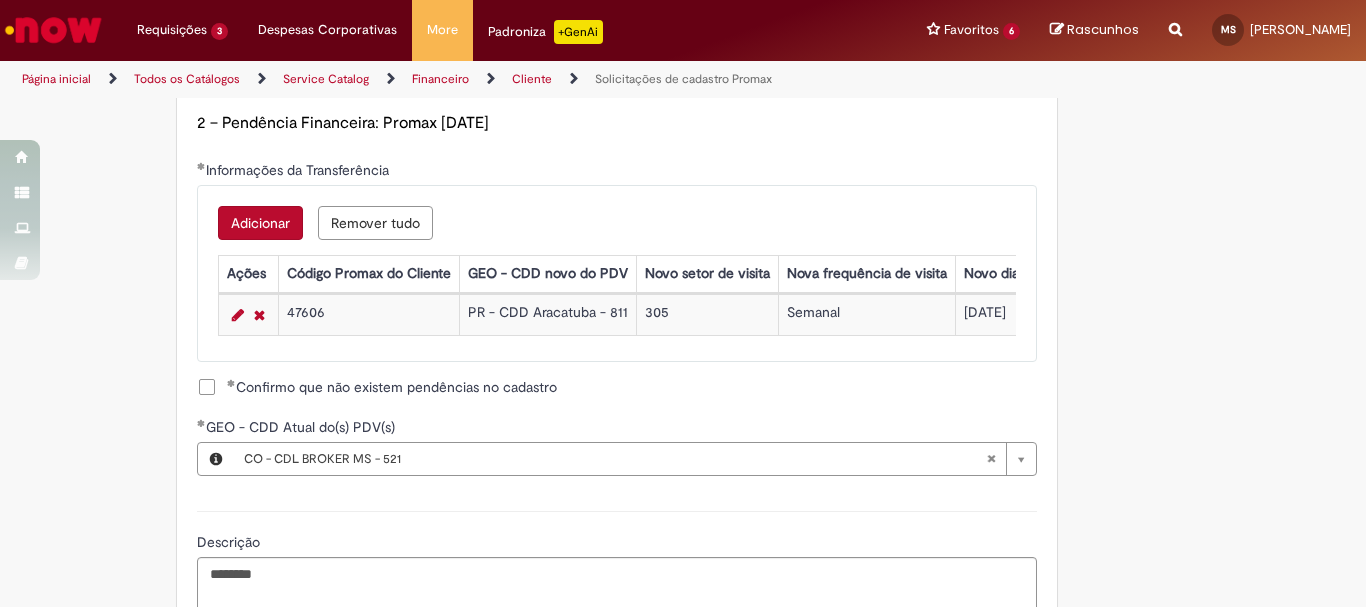 click on "Adicionar a Favoritos
Solicitações de cadastro Promax
Oferta exclusiva para bloqueio, desbloqueio, reativação e transferência de PDVs entre Operações, cadastro manuais de CDDS, fábricas e eventos.
📌 Em anexo, você encontra o nosso  Book de Documentos  com as orientações necessárias. Acesse também nosso SharePoint: 🔗  [URL][DOMAIN_NAME] E-mail de contato:   [EMAIL_ADDRESS][DOMAIN_NAME]
⚠️  Importante: As solicitações de  atualização de dados ou documentos  devem ser realizadas  exclusivamente pela plataforma Bees Care (Zendesk),  atraves do Link 🔗  [URL][DOMAIN_NAME]
📥 Abaixo, você confere o passo a passo de como abrir uma solicitação na plataforma.
SAP Interim Country Code ** Favorecido" at bounding box center (683, 4) 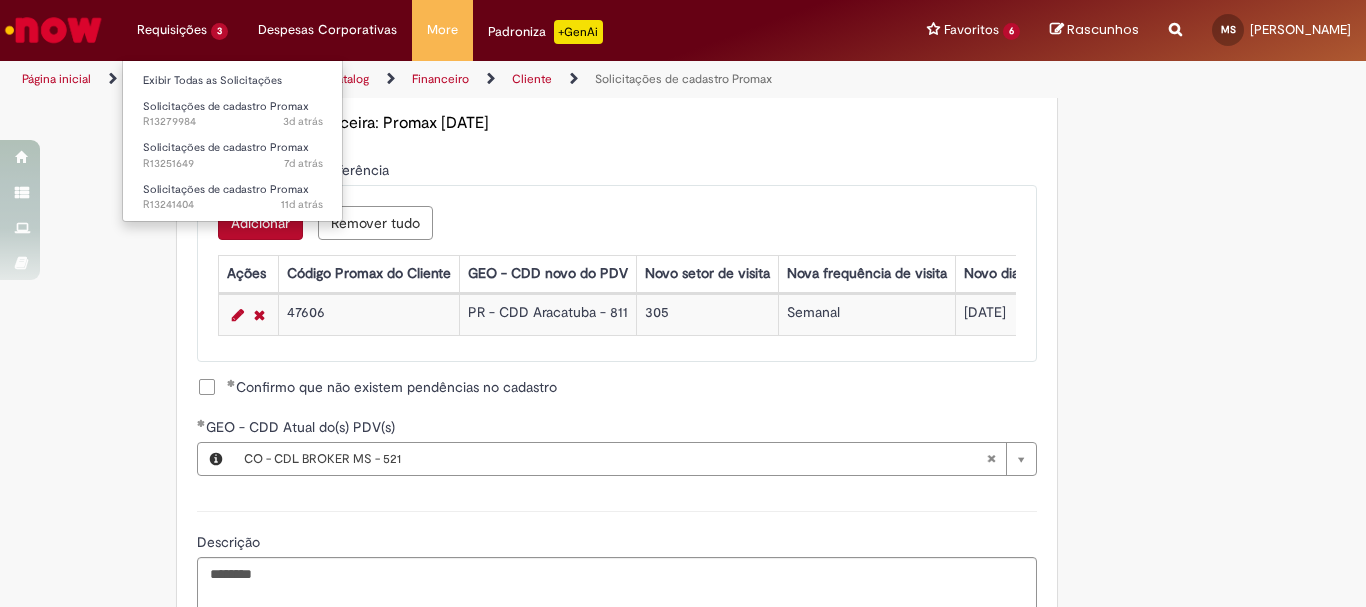 scroll, scrollTop: 1246, scrollLeft: 0, axis: vertical 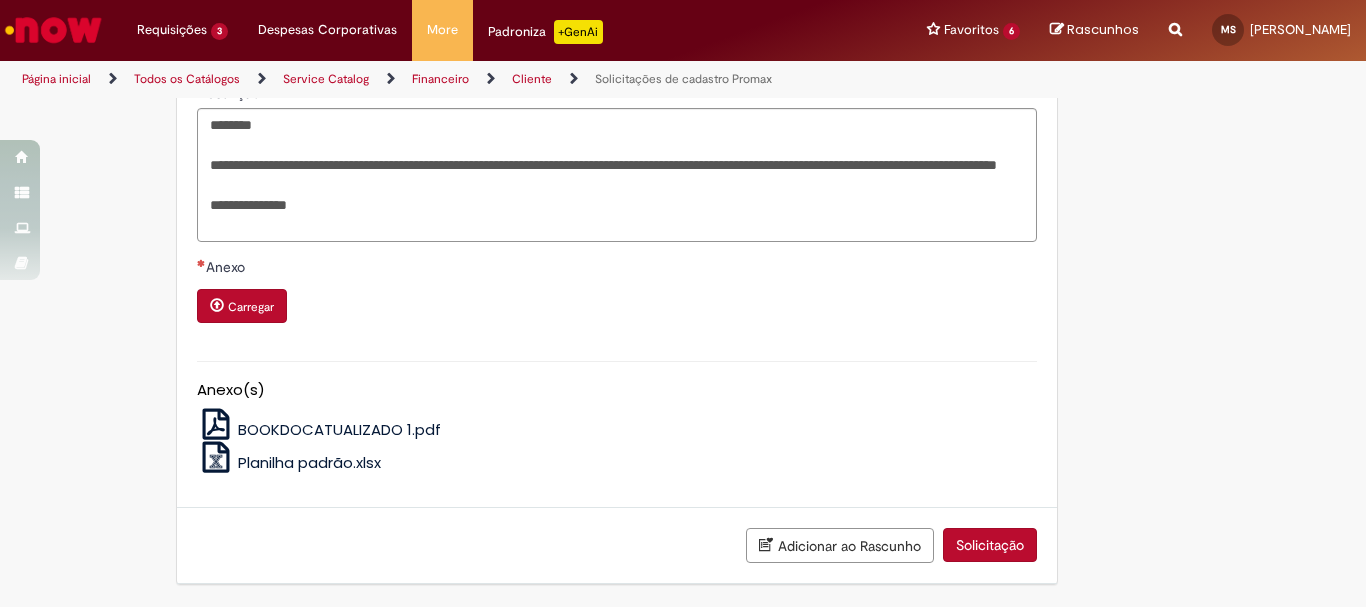 click on "Carregar" at bounding box center [242, 306] 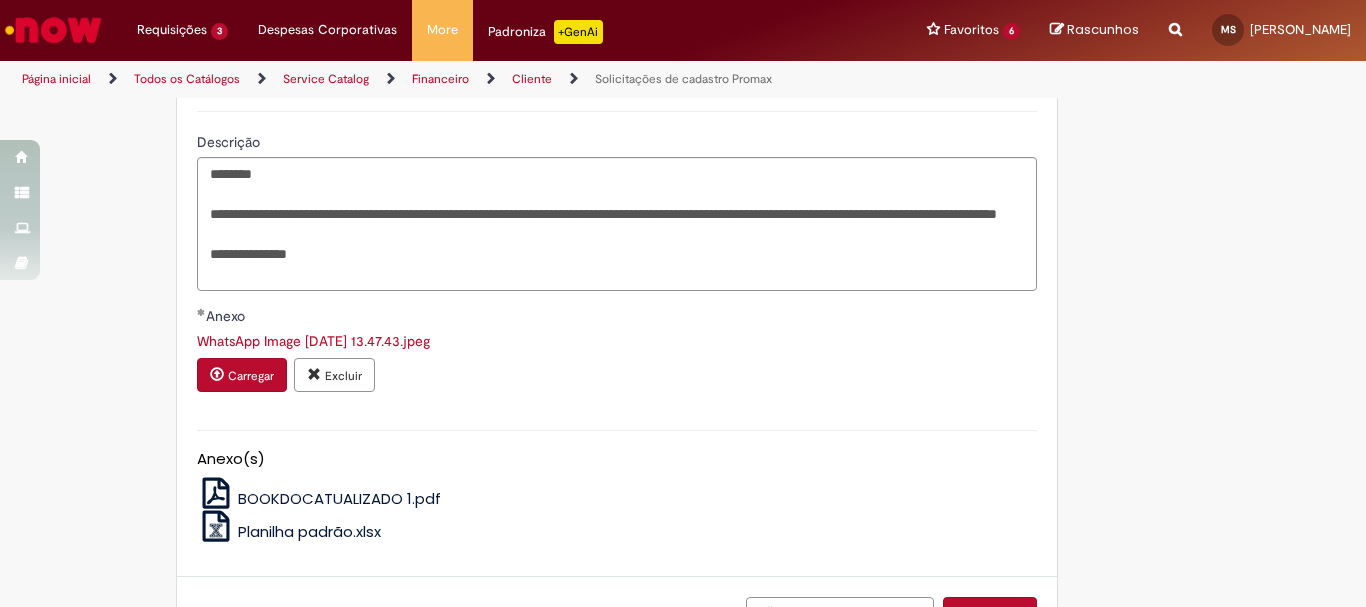scroll, scrollTop: 1666, scrollLeft: 0, axis: vertical 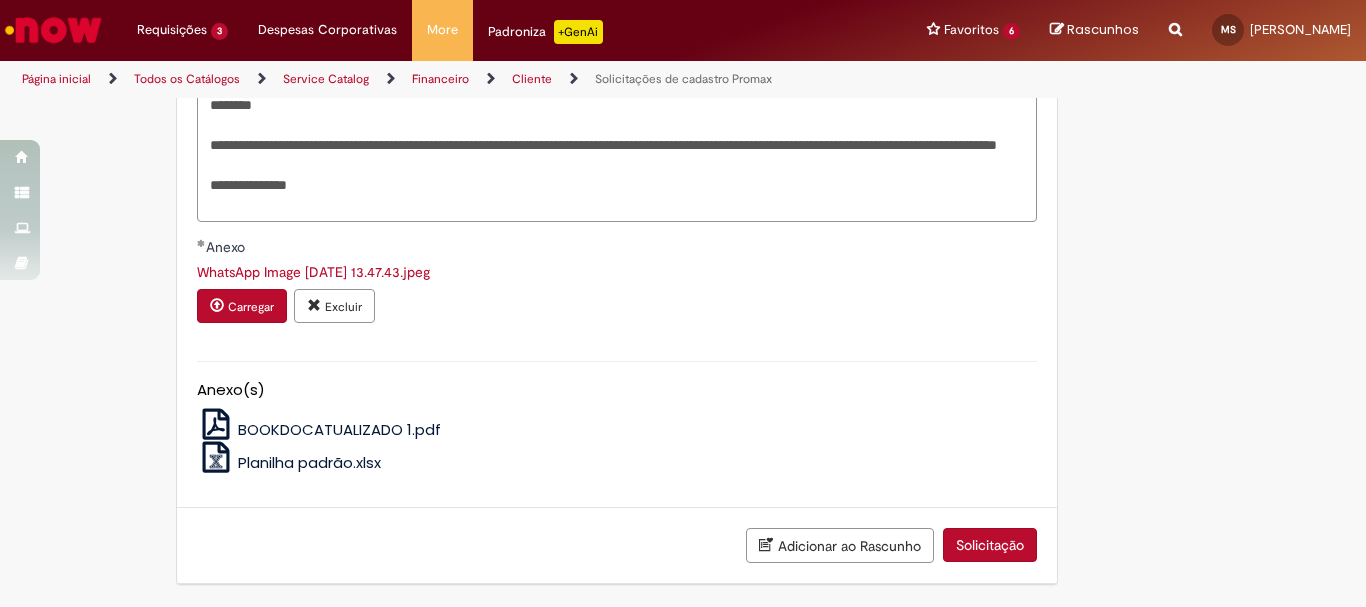 click on "Solicitação" at bounding box center (990, 545) 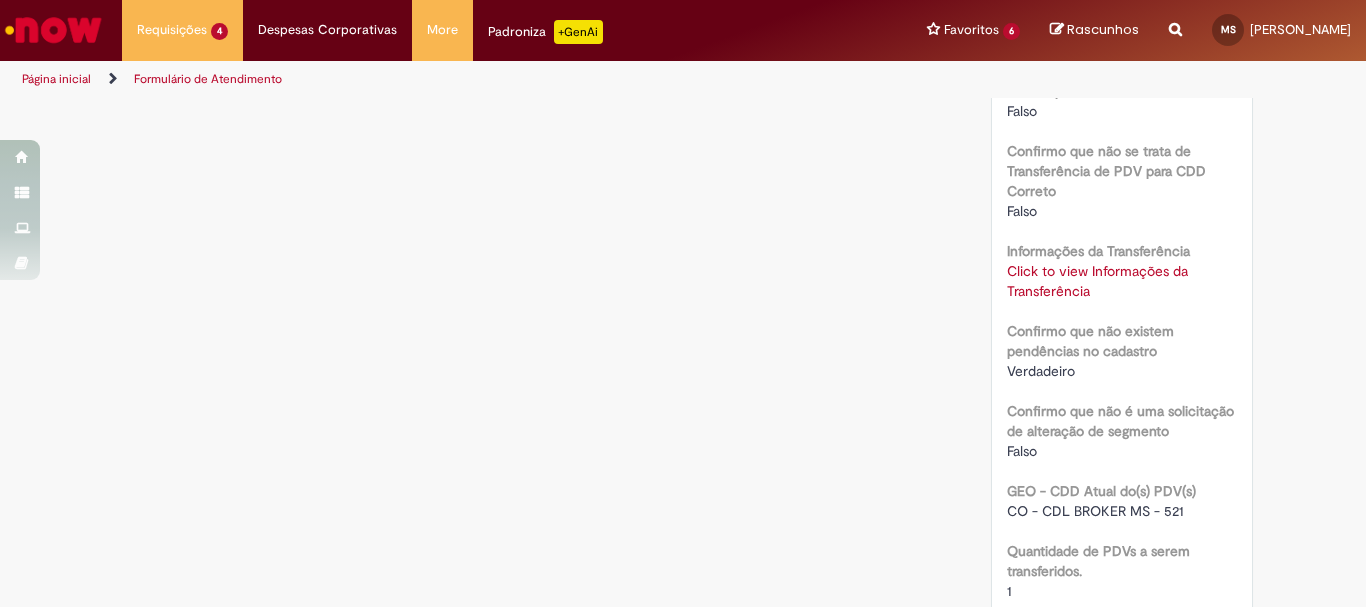 scroll, scrollTop: 571, scrollLeft: 0, axis: vertical 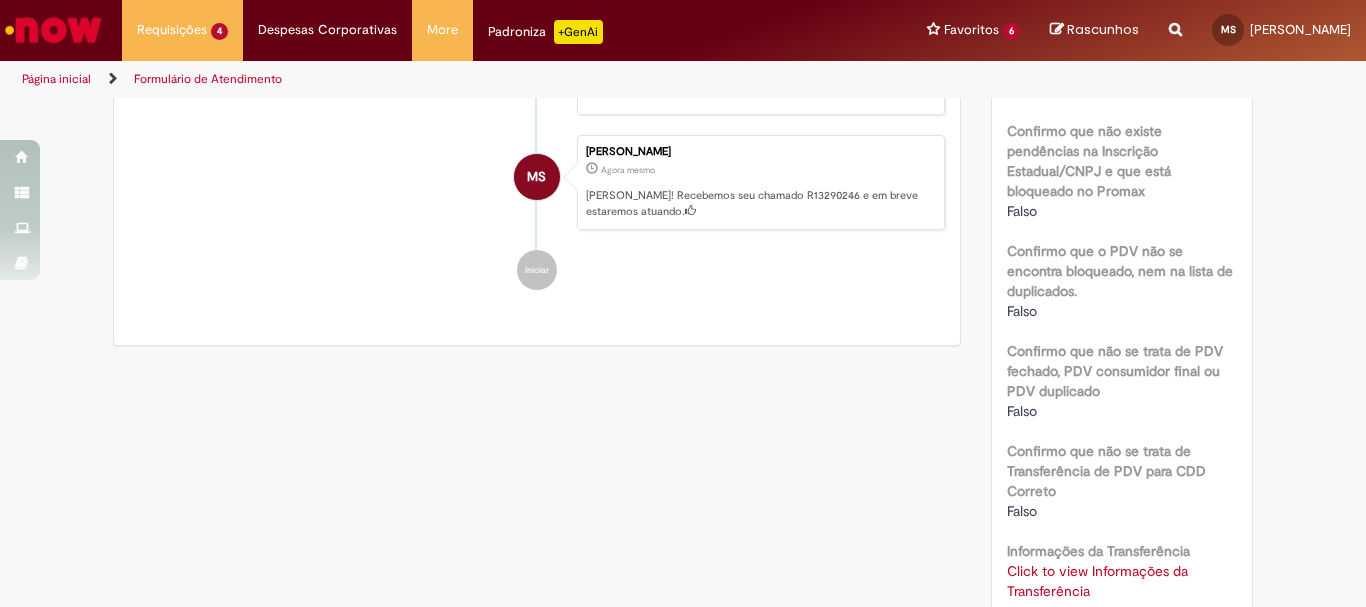 click on "Click to view Informações da Transferência" at bounding box center (1097, 581) 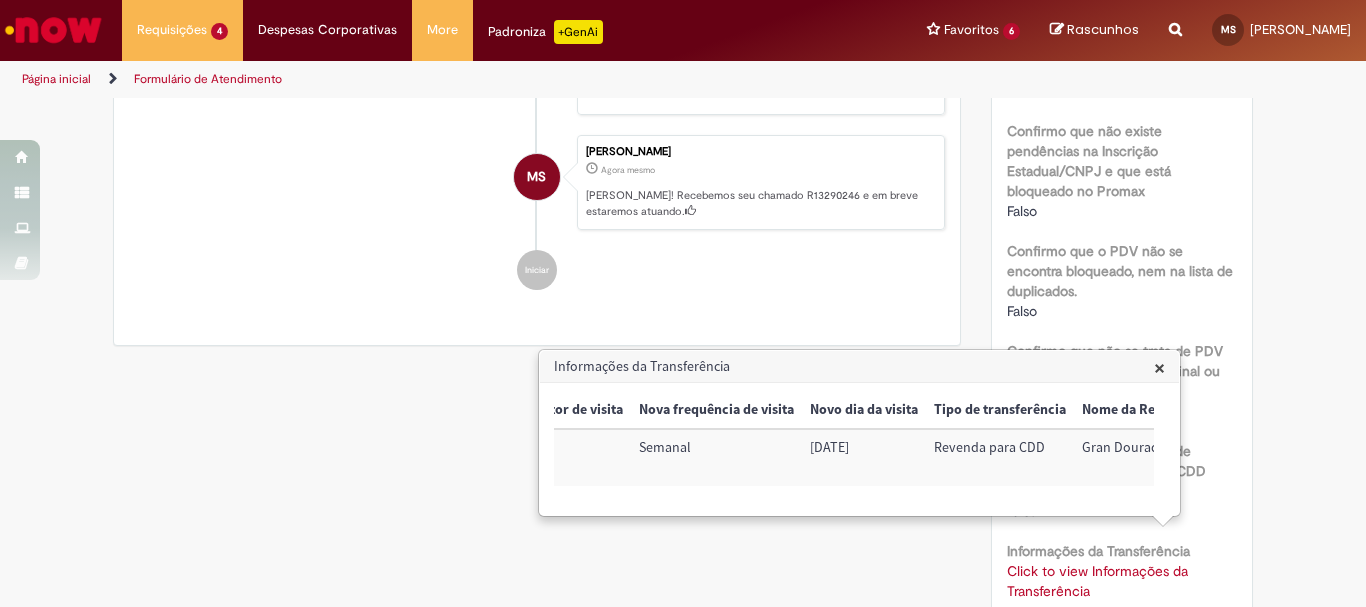 scroll, scrollTop: 0, scrollLeft: 440, axis: horizontal 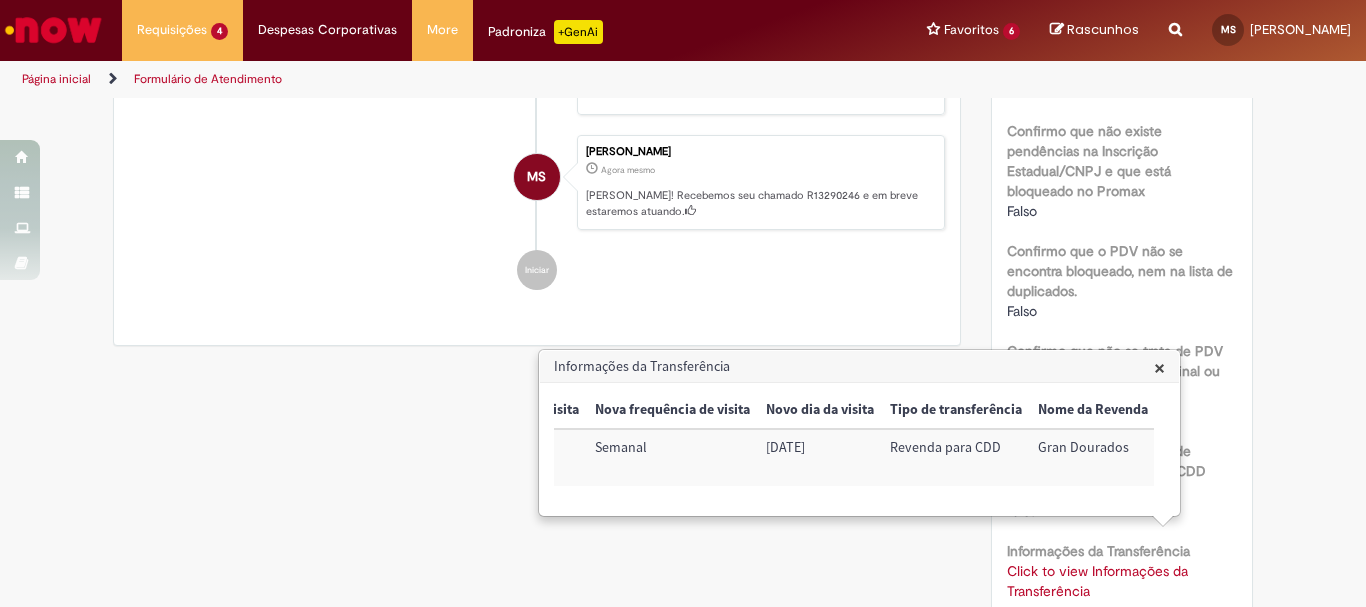 click on "Verificar Código de Barras
Aguardando Aprovação
Aguardando atendimento
Em andamento
Validação
Concluído
Solicitações de cadastro Promax
Enviar
MS
[PERSON_NAME]
Agora mesmo Agora mesmo
WhatsApp Image [DATE] 13.47.43.jpeg  54.6 KB" at bounding box center [683, 478] 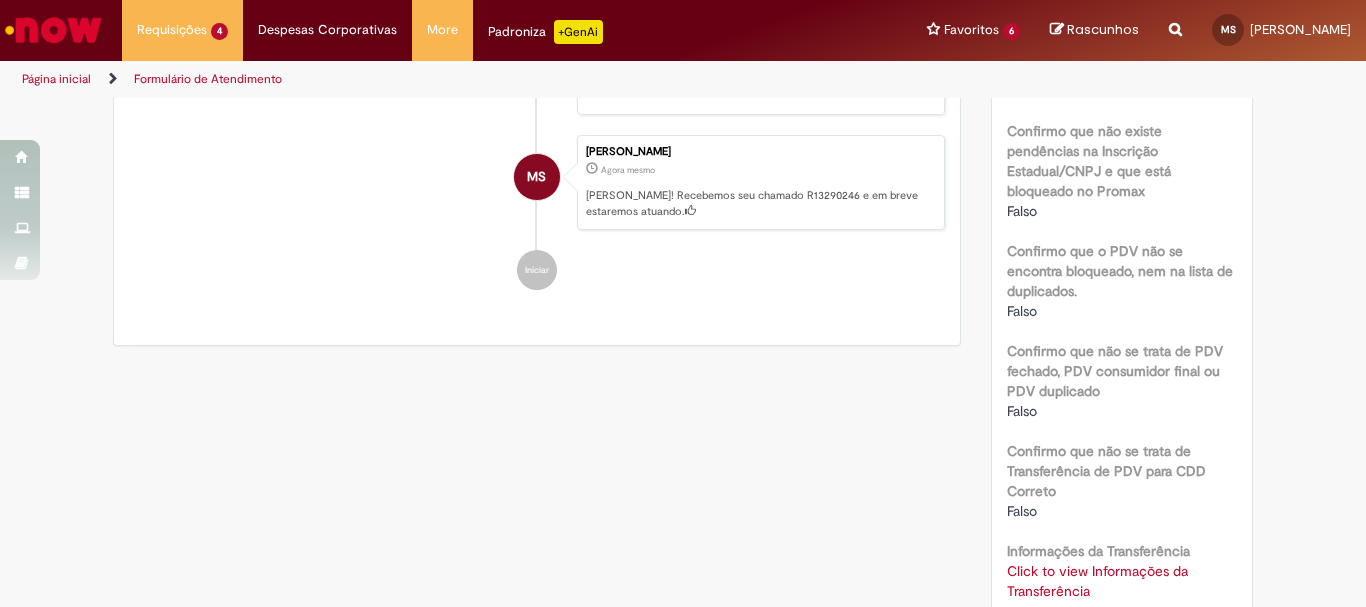 scroll, scrollTop: 0, scrollLeft: 0, axis: both 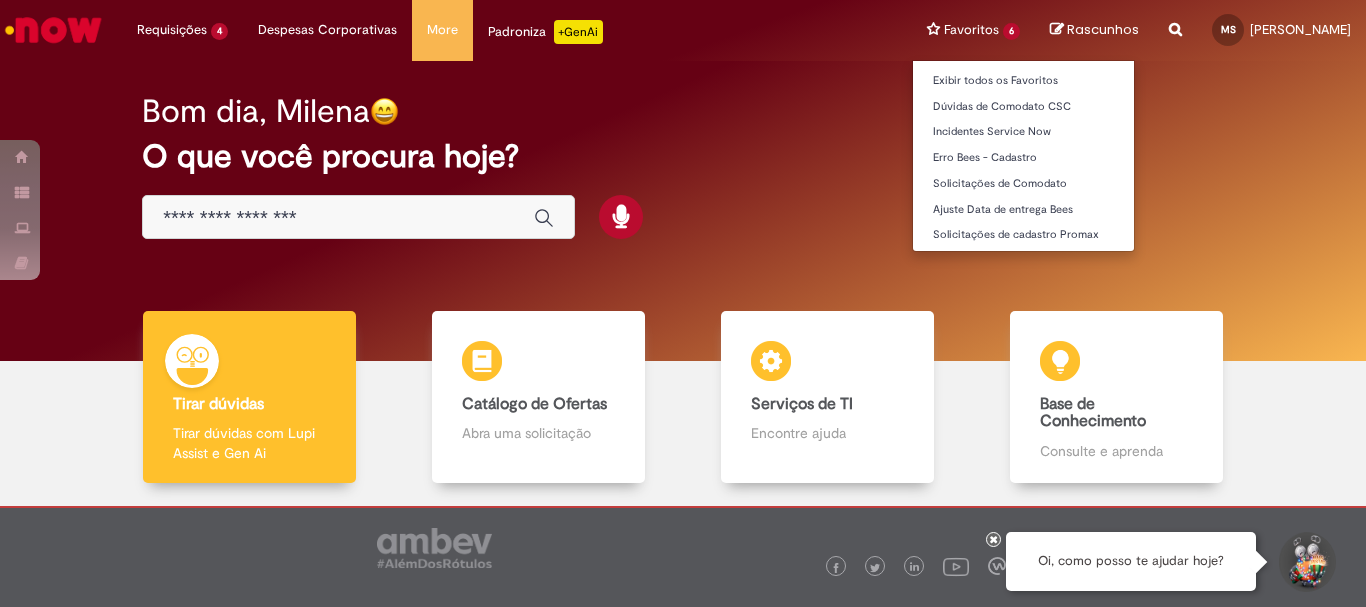 click on "Favoritos   6
Exibir todos os Favoritos
Dúvidas de Comodato CSC
Incidentes Service Now
Erro Bees - Cadastro
Solicitações de Comodato
Ajuste Data de entrega Bees
Solicitações de cadastro Promax" at bounding box center [973, 30] 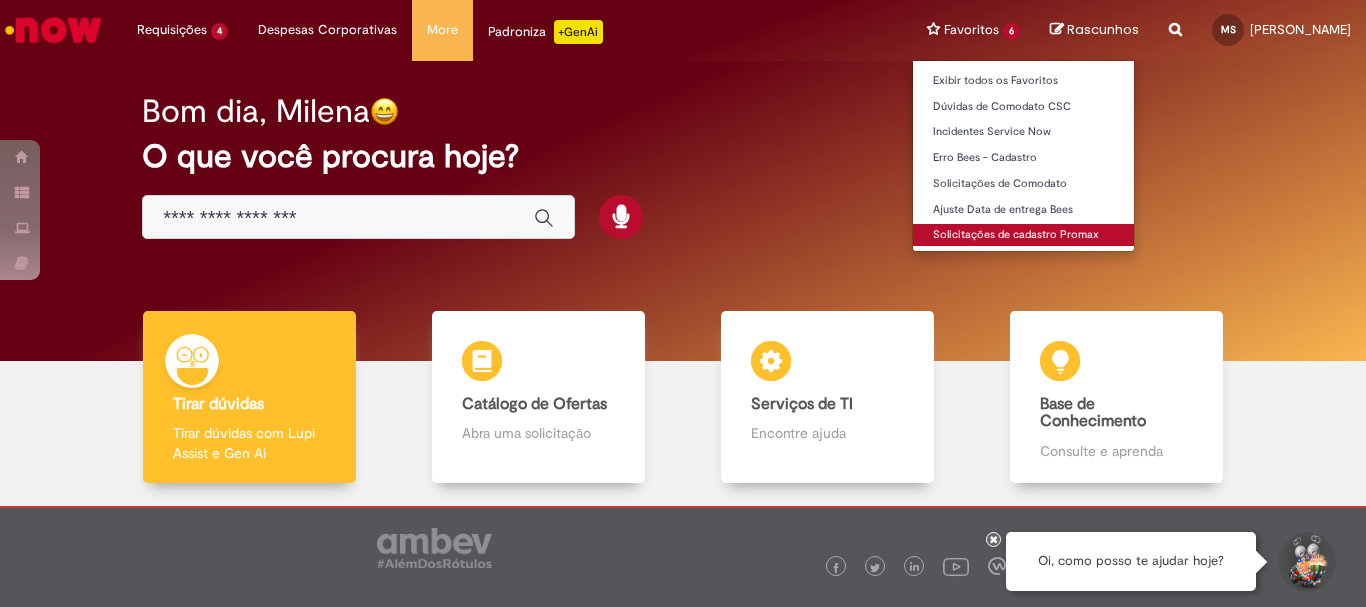 click on "Solicitações de cadastro Promax" at bounding box center [1023, 235] 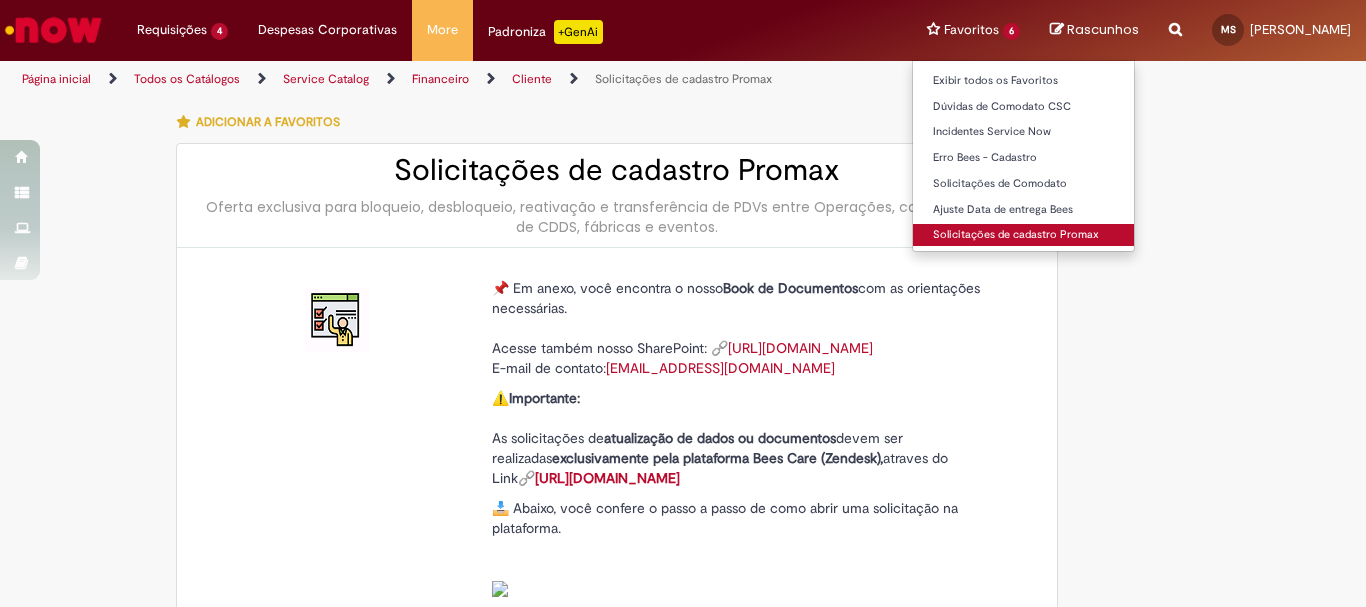 type on "**********" 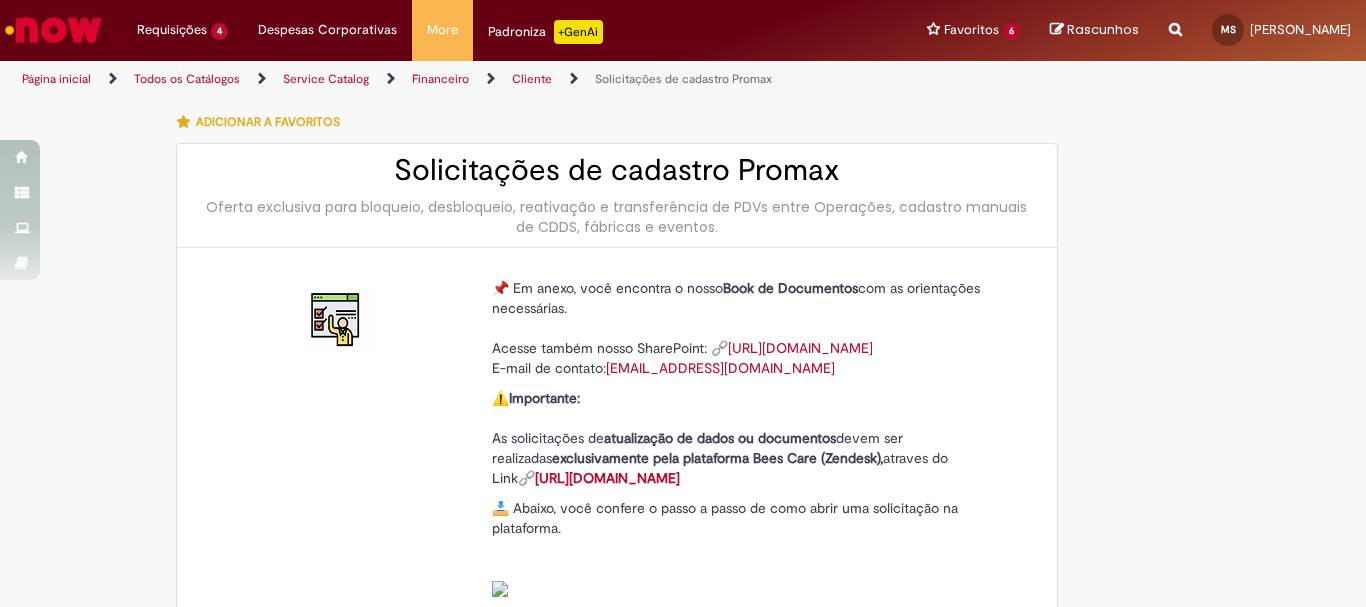 type on "**********" 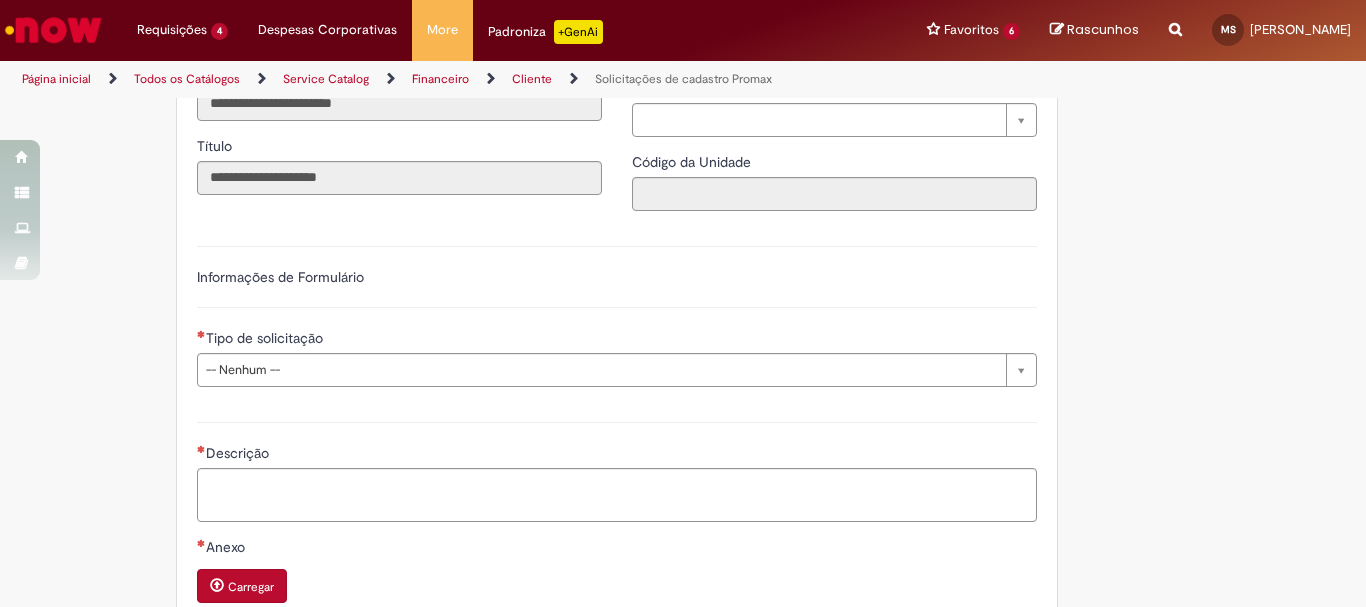 scroll, scrollTop: 536, scrollLeft: 0, axis: vertical 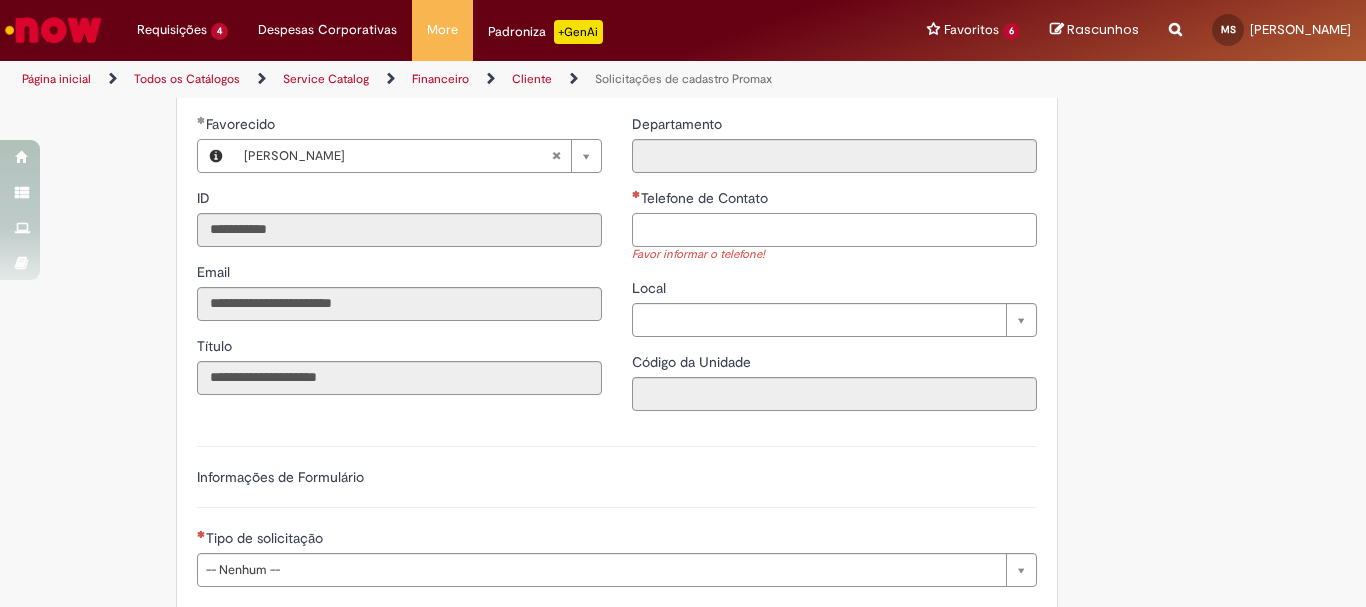 click on "Telefone de Contato" at bounding box center (834, 230) 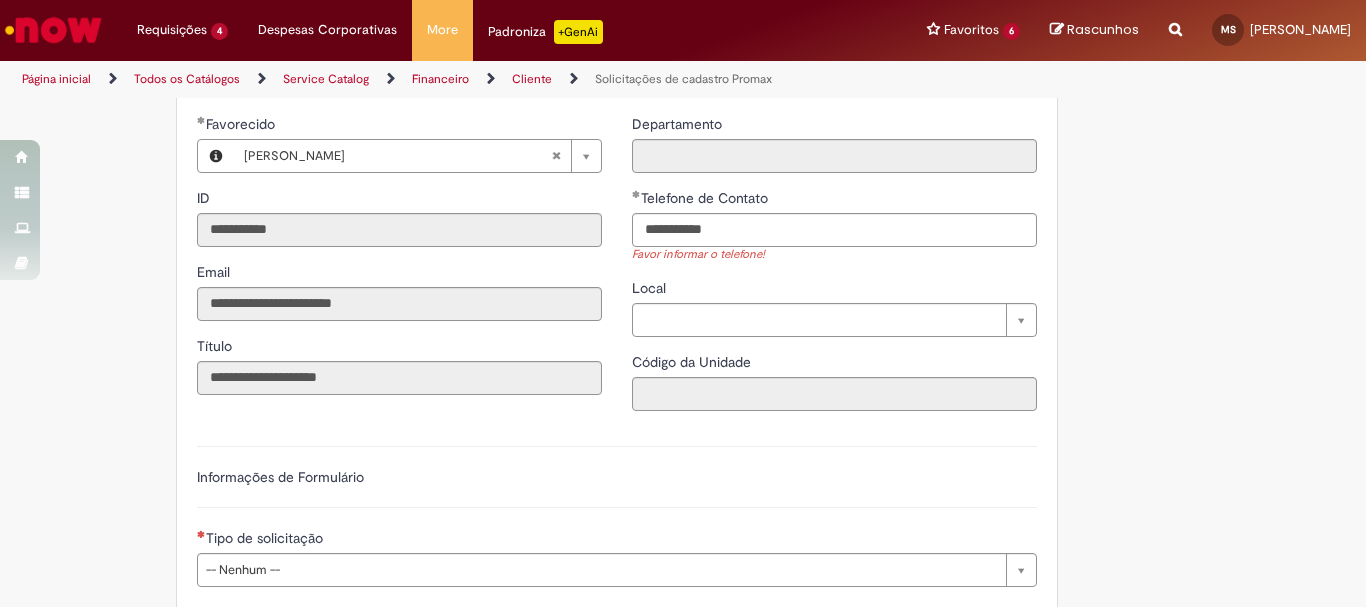 click on "Tire dúvidas com LupiAssist    +GenAI
Oi! Eu sou LupiAssist, uma Inteligência Artificial Generativa em constante aprendizado   Meu conteúdo é monitorado para trazer uma melhor experiência
Dúvidas comuns:
Só mais um instante, estou consultando nossas bases de conhecimento  e escrevendo a melhor resposta pra você!
Title
Lorem ipsum dolor sit amet    Fazer uma nova pergunta
Gerei esta resposta utilizando IA Generativa em conjunto com os nossos padrões. Em caso de divergência, os documentos oficiais prevalecerão.
Saiba mais em:
Ou ligue para:
E aí, te ajudei?
Sim, obrigado!" at bounding box center (683, 326) 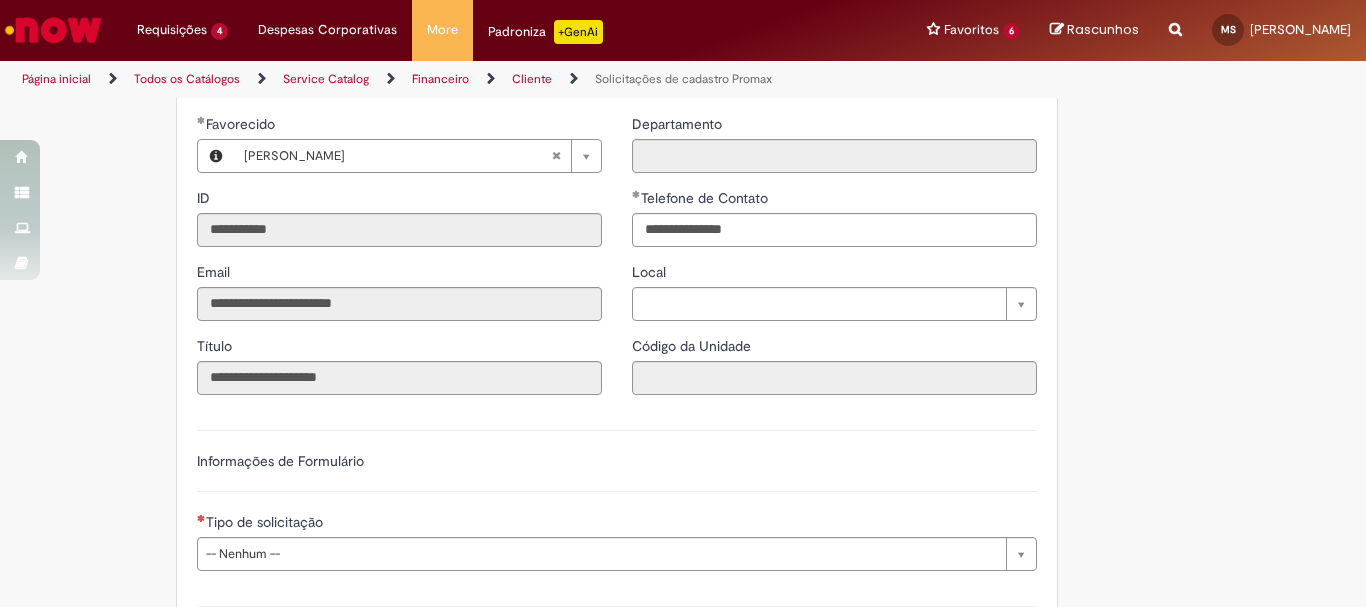 scroll, scrollTop: 736, scrollLeft: 0, axis: vertical 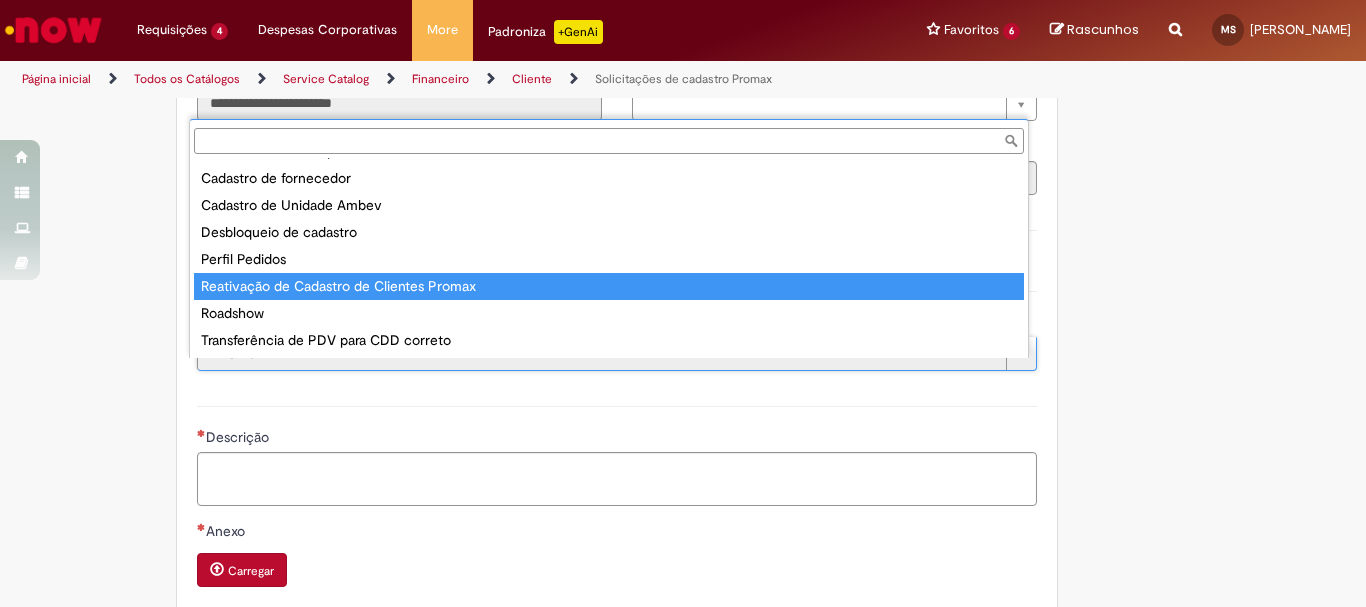 type on "**********" 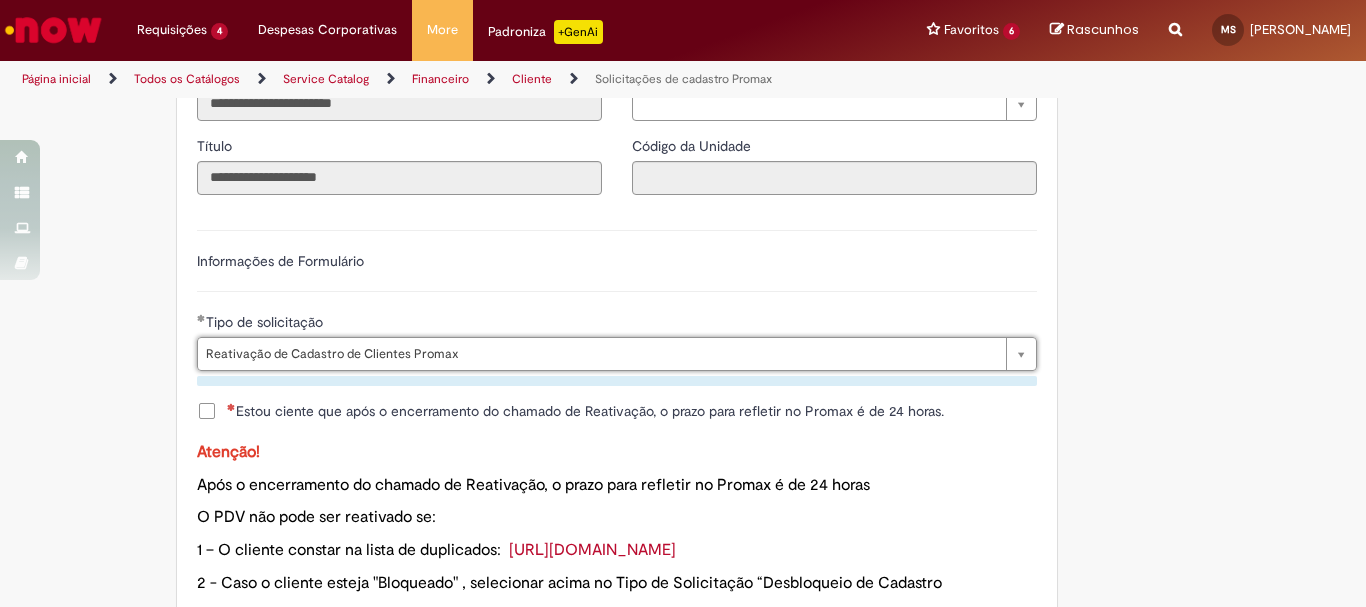 click on "Tire dúvidas com LupiAssist    +GenAI
Oi! Eu sou LupiAssist, uma Inteligência Artificial Generativa em constante aprendizado   Meu conteúdo é monitorado para trazer uma melhor experiência
Dúvidas comuns:
Só mais um instante, estou consultando nossas bases de conhecimento  e escrevendo a melhor resposta pra você!
Title
Lorem ipsum dolor sit amet    Fazer uma nova pergunta
Gerei esta resposta utilizando IA Generativa em conjunto com os nossos padrões. Em caso de divergência, os documentos oficiais prevalecerão.
Saiba mais em:
Ou ligue para:
E aí, te ajudei?
Sim, obrigado!" at bounding box center (683, 485) 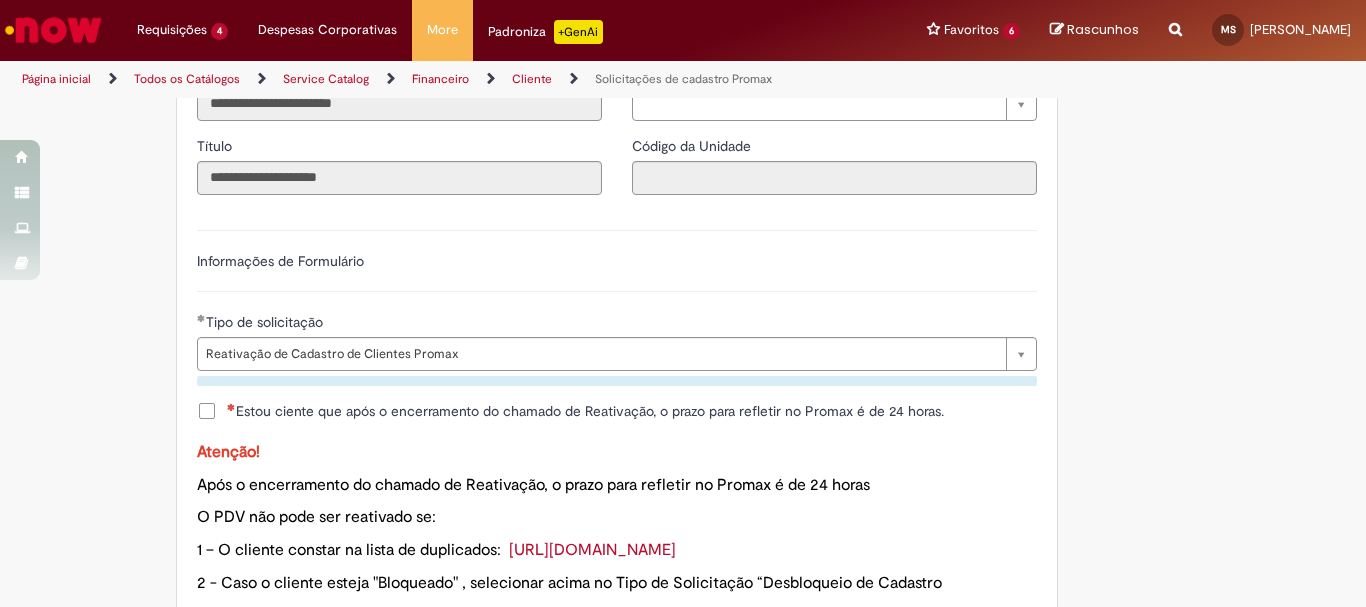 click on "Estou ciente que após o encerramento do chamado de Reativação, o prazo para refletir no Promax é de 24 horas." at bounding box center (585, 411) 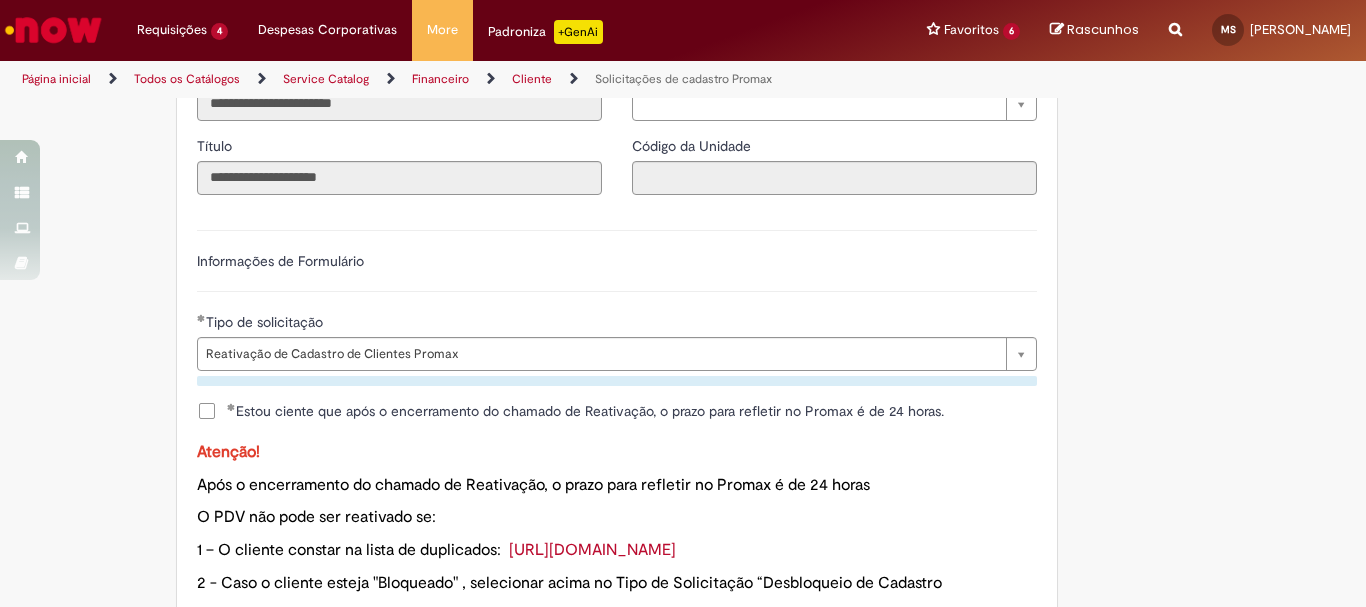 click on "Tire dúvidas com LupiAssist    +GenAI
Oi! Eu sou LupiAssist, uma Inteligência Artificial Generativa em constante aprendizado   Meu conteúdo é monitorado para trazer uma melhor experiência
Dúvidas comuns:
Só mais um instante, estou consultando nossas bases de conhecimento  e escrevendo a melhor resposta pra você!
Title
Lorem ipsum dolor sit amet    Fazer uma nova pergunta
Gerei esta resposta utilizando IA Generativa em conjunto com os nossos padrões. Em caso de divergência, os documentos oficiais prevalecerão.
Saiba mais em:
Ou ligue para:
E aí, te ajudei?
Sim, obrigado!" at bounding box center [683, 485] 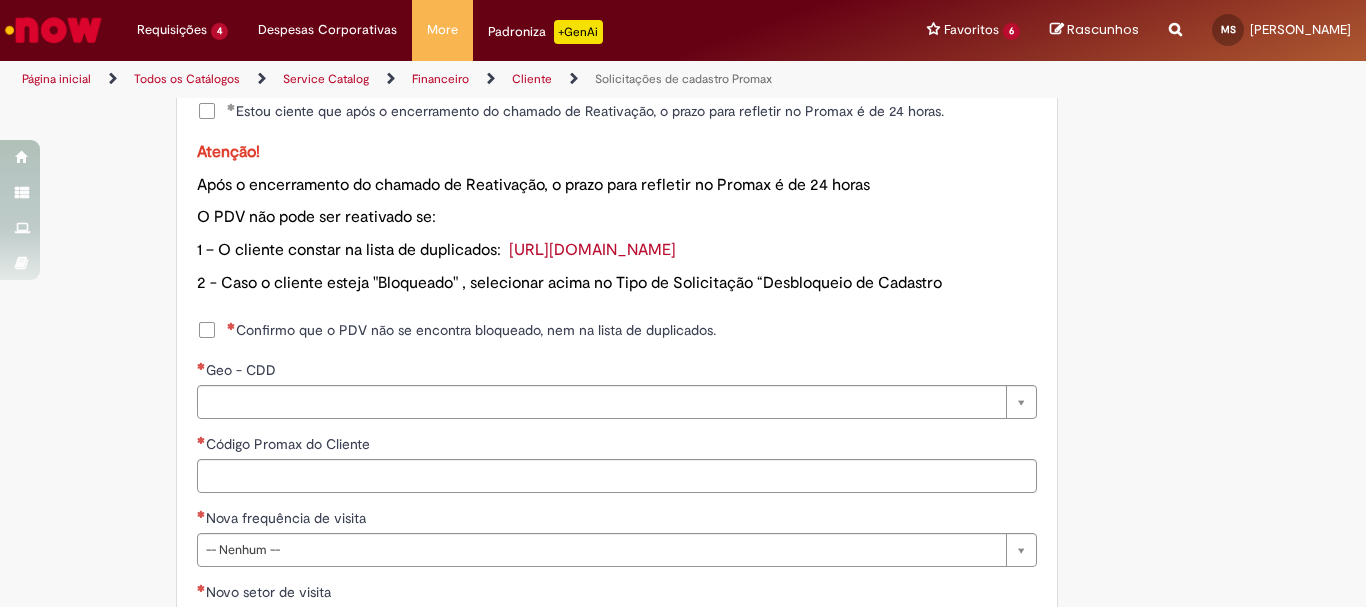 scroll, scrollTop: 1136, scrollLeft: 0, axis: vertical 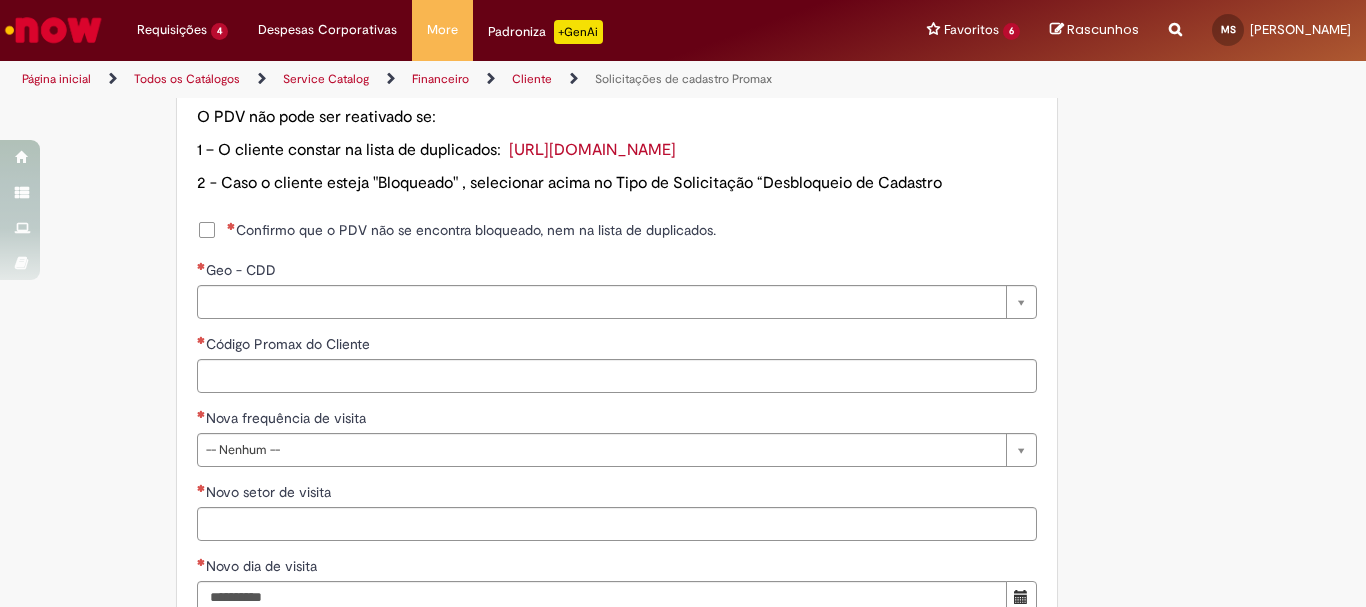 click on "Confirmo que o PDV não se encontra bloqueado, nem na lista de duplicados." at bounding box center (456, 230) 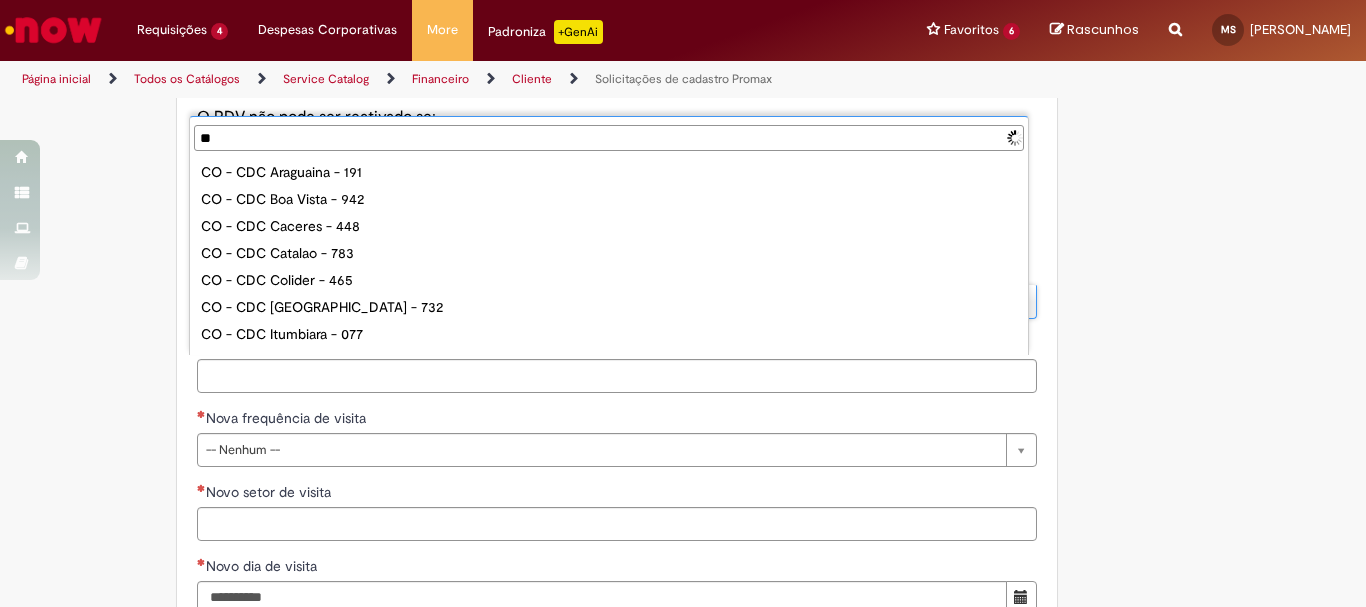 type on "***" 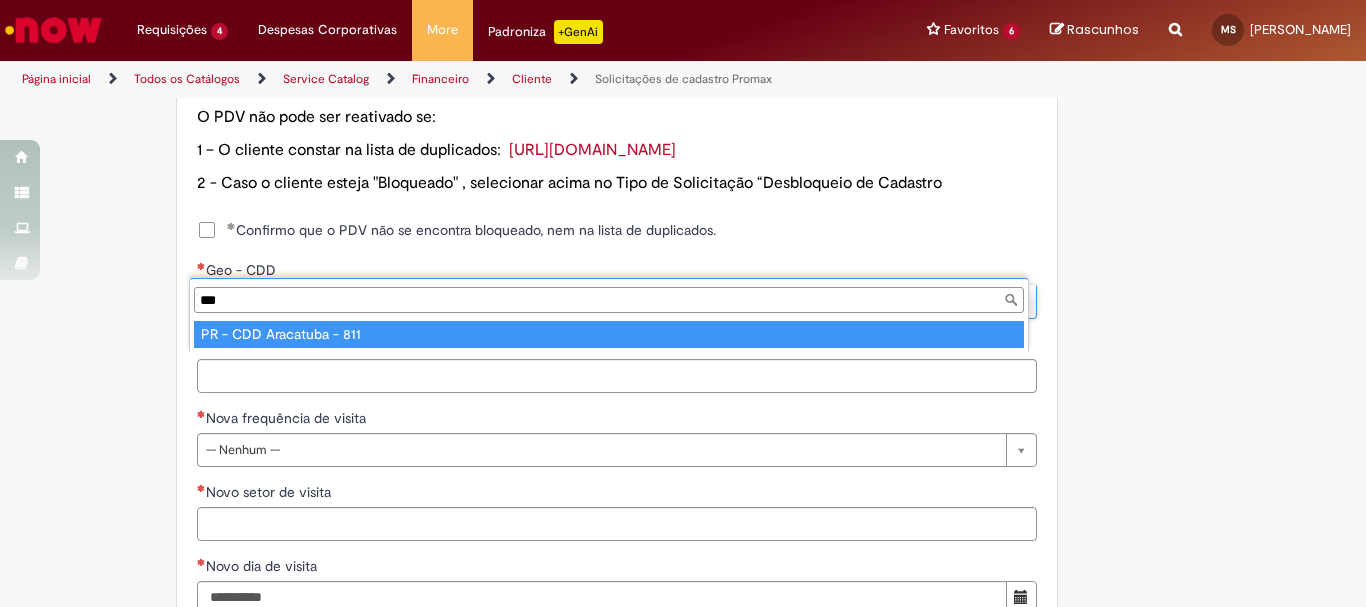 type on "**********" 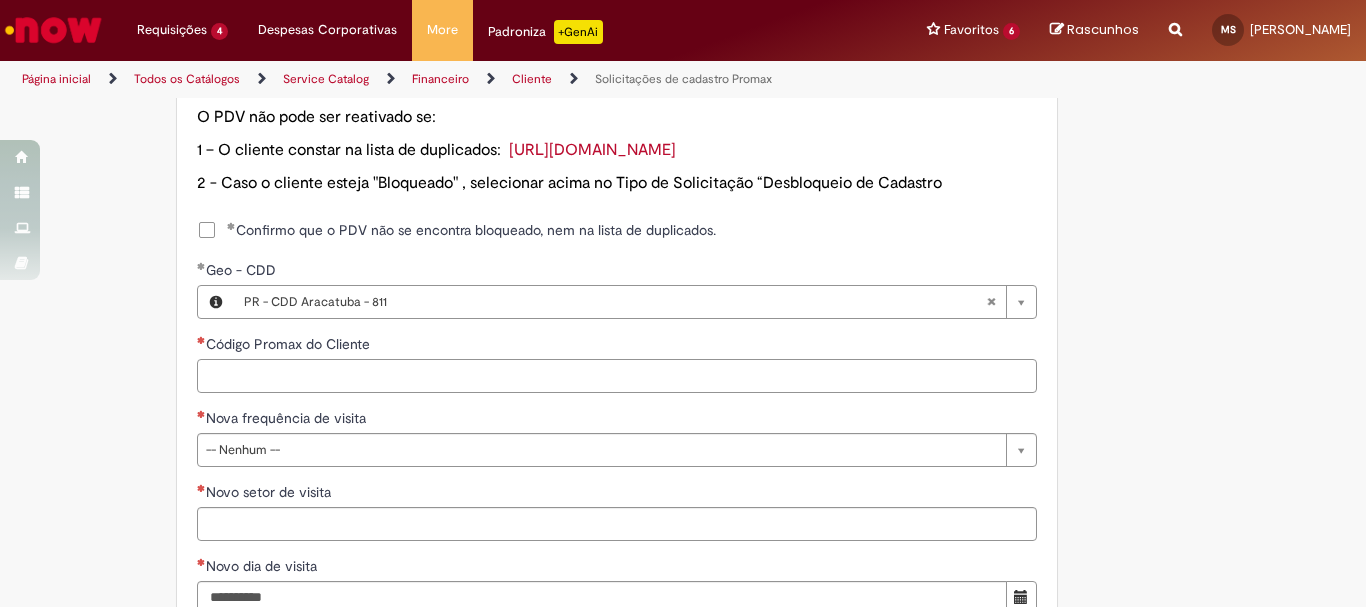 click on "Código Promax do Cliente" at bounding box center [617, 376] 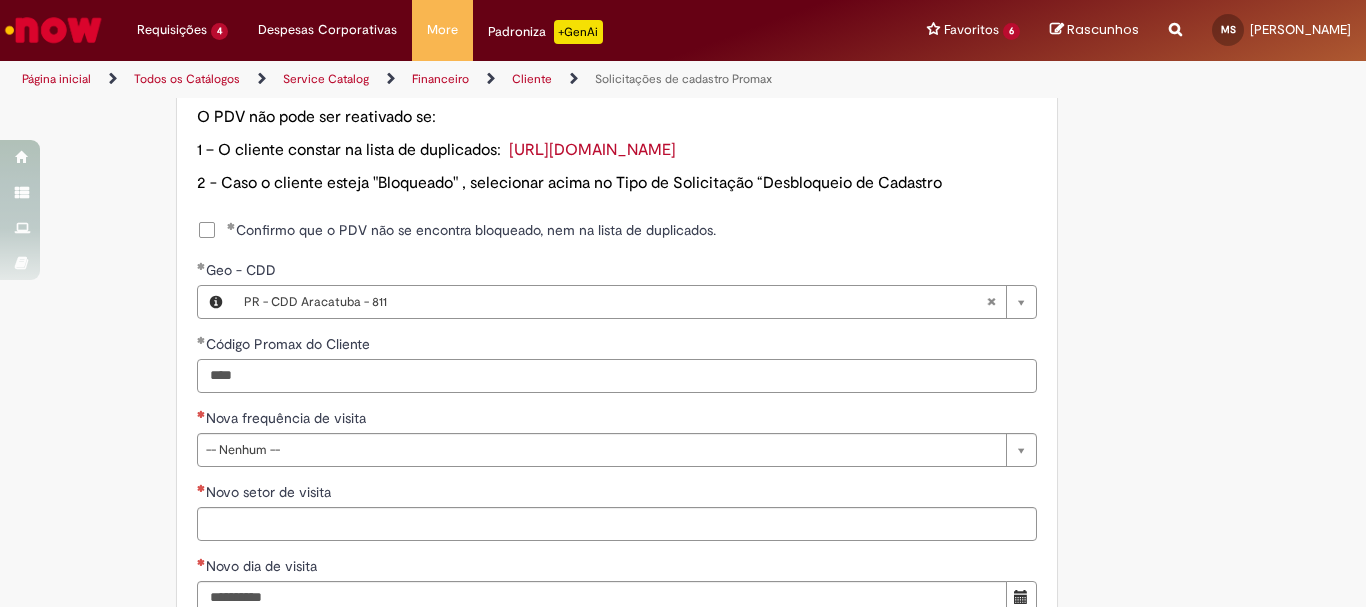 type on "****" 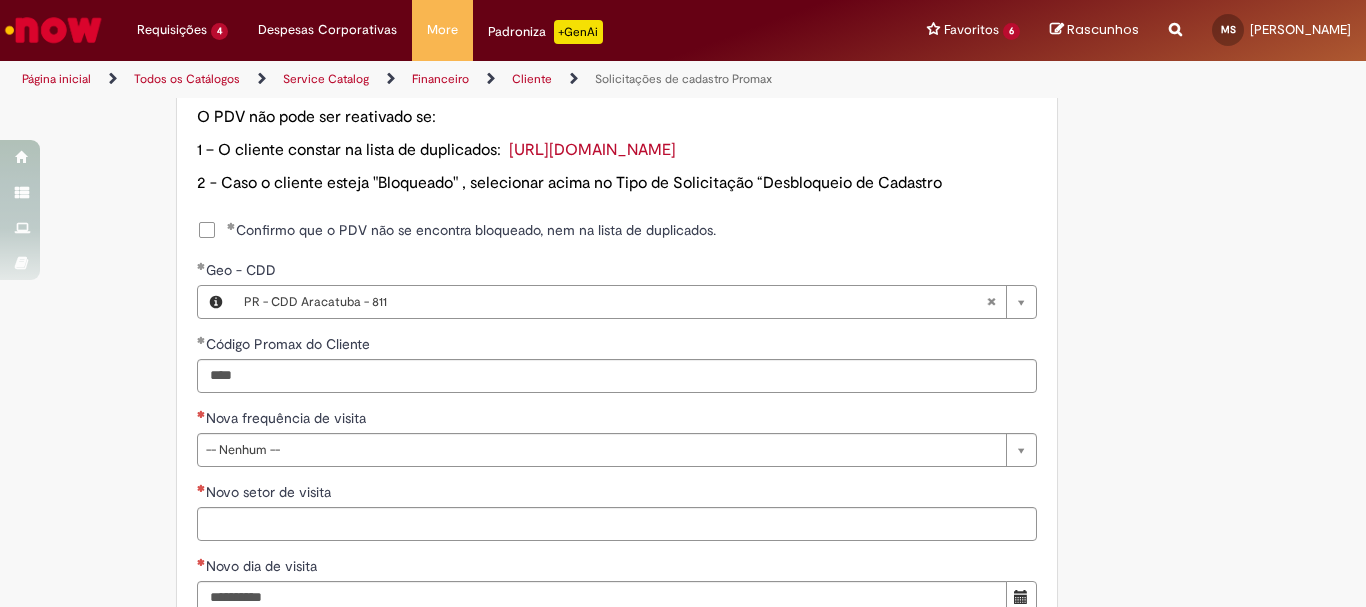 click on "Adicionar a Favoritos
Solicitações de cadastro Promax
Oferta exclusiva para bloqueio, desbloqueio, reativação e transferência de PDVs entre Operações, cadastro manuais de CDDS, fábricas e eventos.
📌 Em anexo, você encontra o nosso  Book de Documentos  com as orientações necessárias. Acesse também nosso SharePoint: 🔗  [URL][DOMAIN_NAME] E-mail de contato:   [EMAIL_ADDRESS][DOMAIN_NAME]
⚠️  Importante: As solicitações de  atualização de dados ou documentos  devem ser realizadas  exclusivamente pela plataforma Bees Care (Zendesk),  atraves do Link 🔗  [URL][DOMAIN_NAME]
📥 Abaixo, você confere o passo a passo de como abrir uma solicitação na plataforma.
SAP Interim Country Code ** Favorecido" at bounding box center (585, 84) 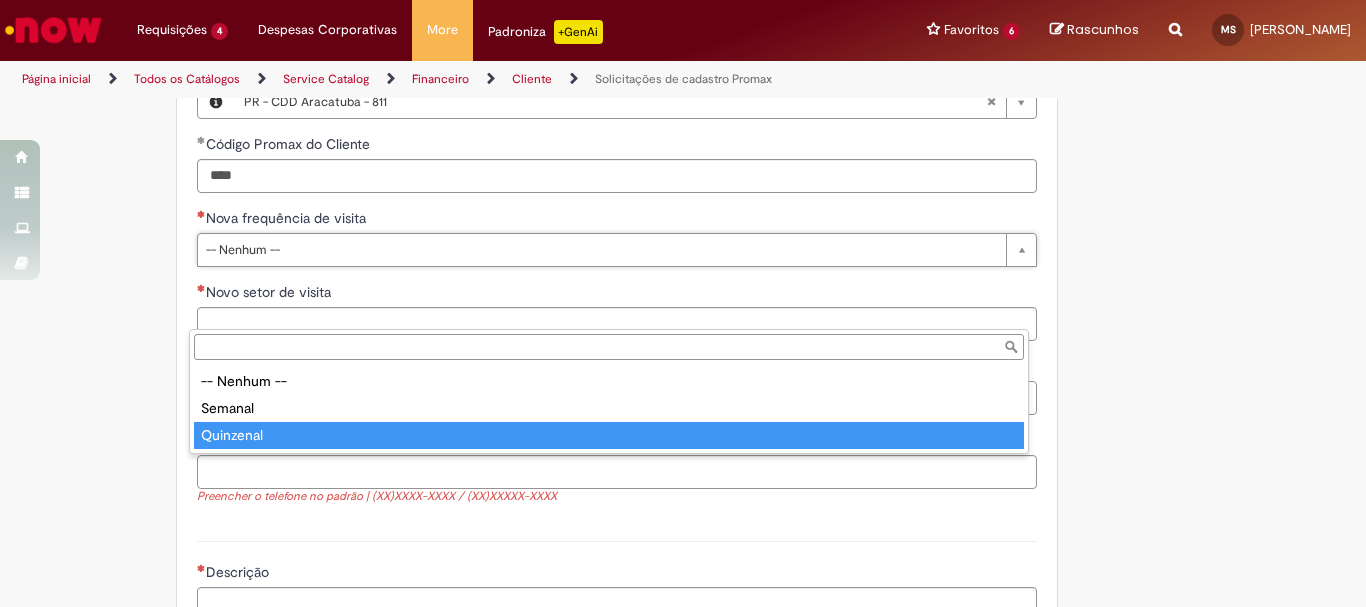 drag, startPoint x: 236, startPoint y: 420, endPoint x: 101, endPoint y: 424, distance: 135.05925 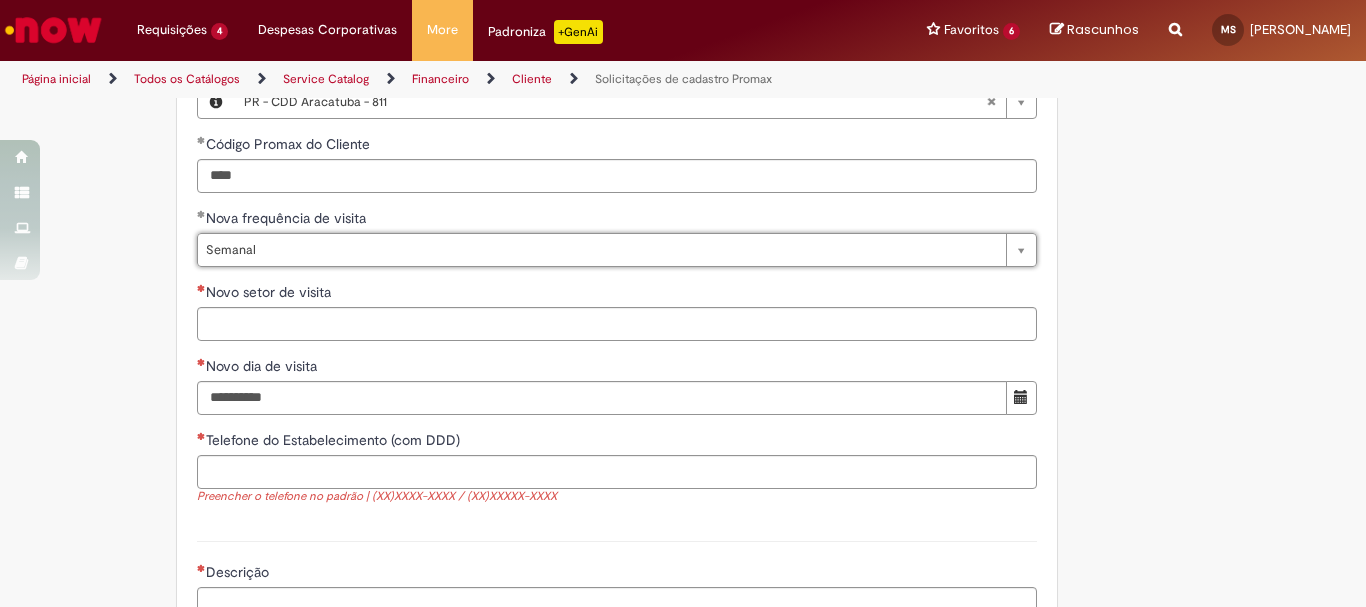 click on "Tire dúvidas com LupiAssist    +GenAI
Oi! Eu sou LupiAssist, uma Inteligência Artificial Generativa em constante aprendizado   Meu conteúdo é monitorado para trazer uma melhor experiência
Dúvidas comuns:
Só mais um instante, estou consultando nossas bases de conhecimento  e escrevendo a melhor resposta pra você!
Title
Lorem ipsum dolor sit amet    Fazer uma nova pergunta
Gerei esta resposta utilizando IA Generativa em conjunto com os nossos padrões. Em caso de divergência, os documentos oficiais prevalecerão.
Saiba mais em:
Ou ligue para:
E aí, te ajudei?
Sim, obrigado!" at bounding box center (683, -115) 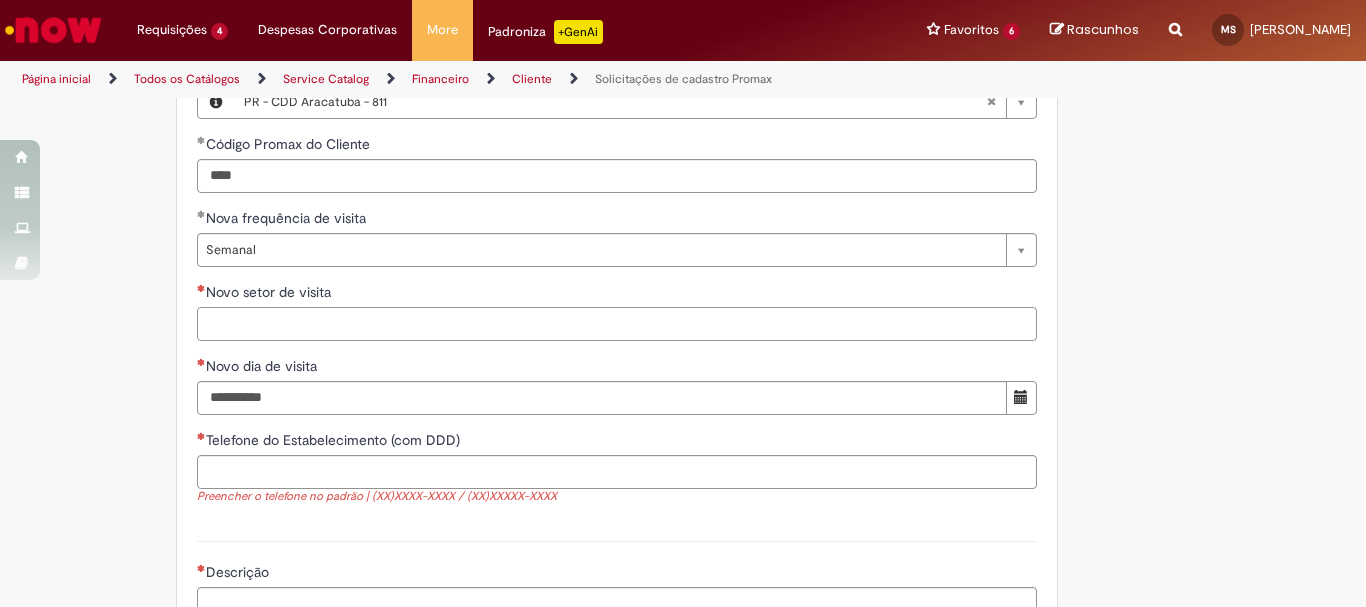 click on "Novo setor de visita" at bounding box center [617, 324] 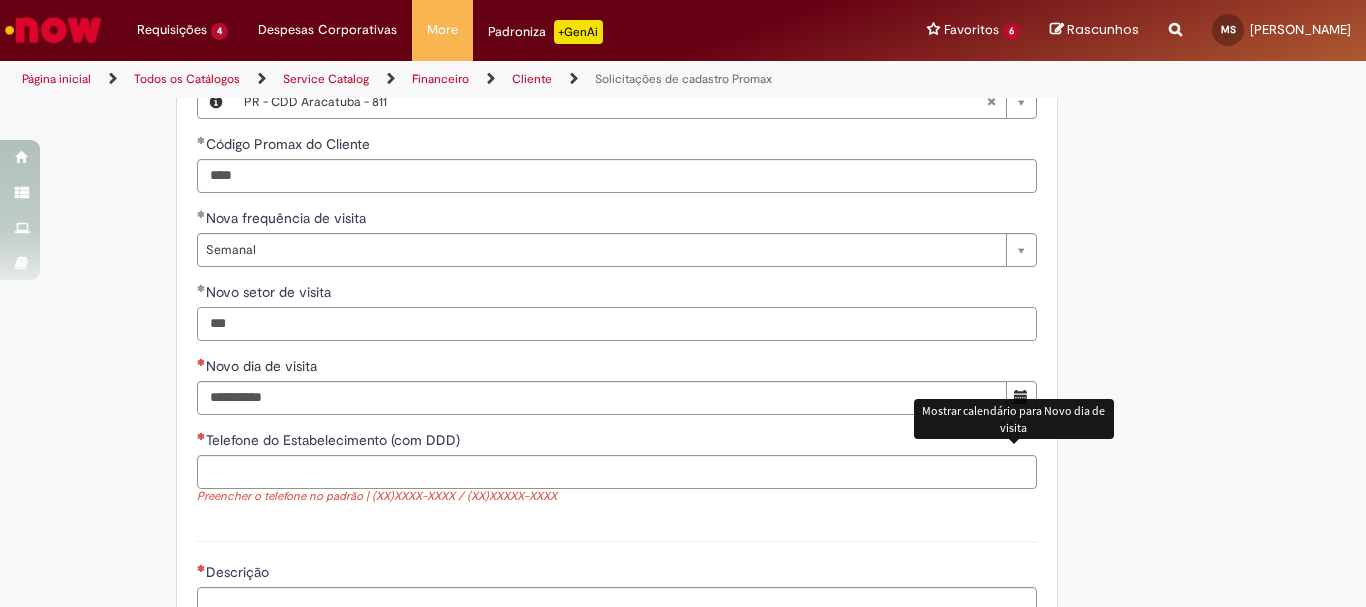 type on "***" 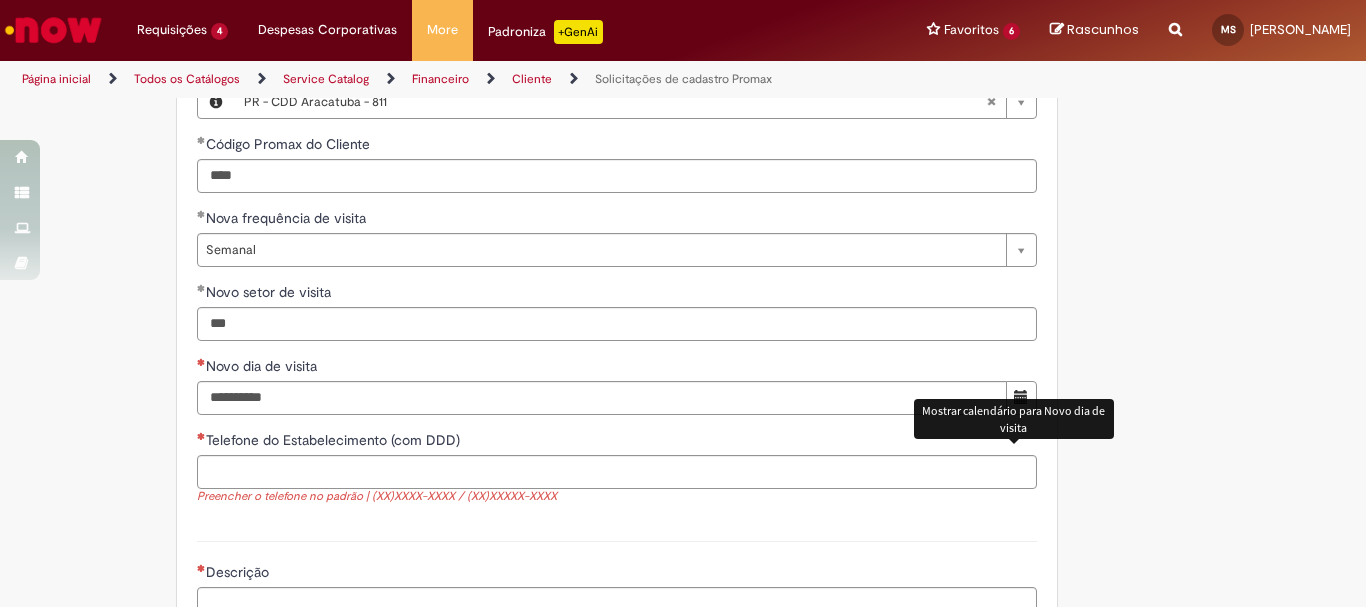 click at bounding box center [1021, 398] 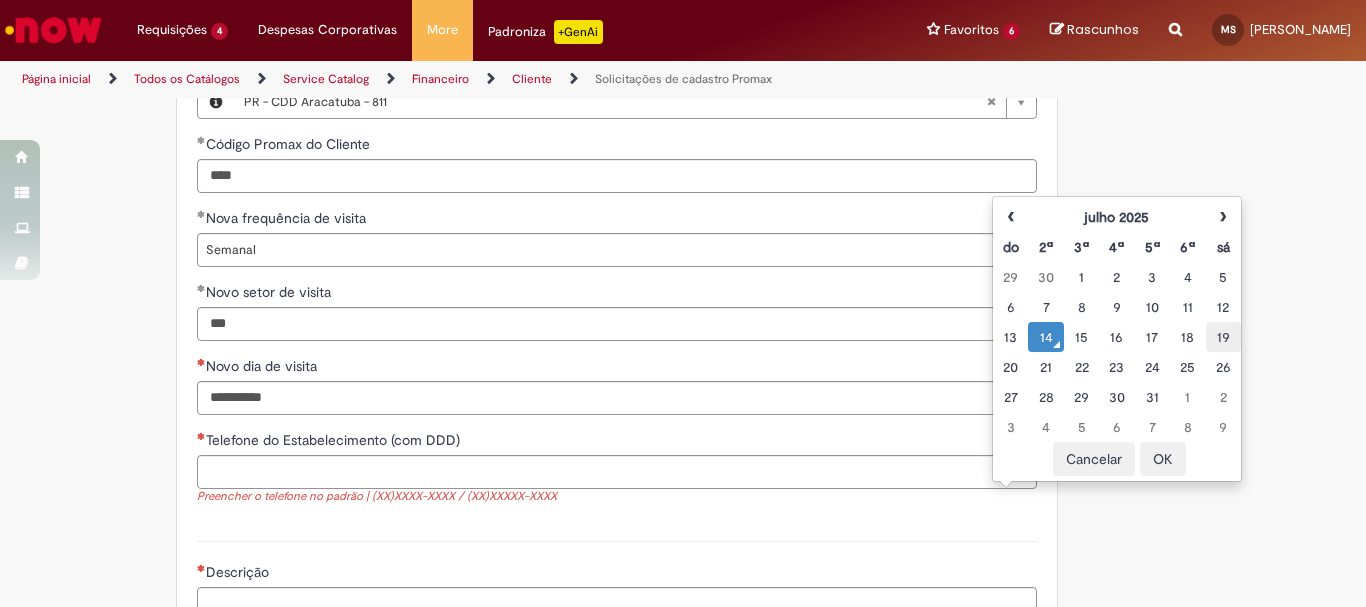 click on "19" at bounding box center [1223, 337] 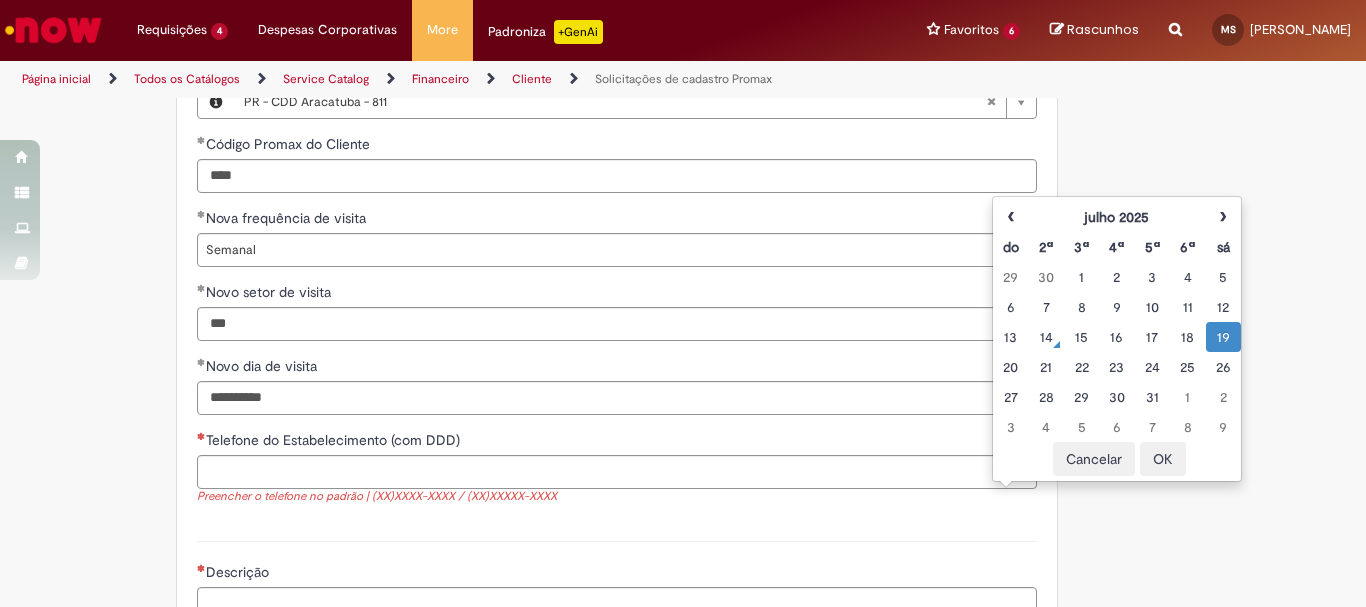 click on "OK" at bounding box center [1163, 459] 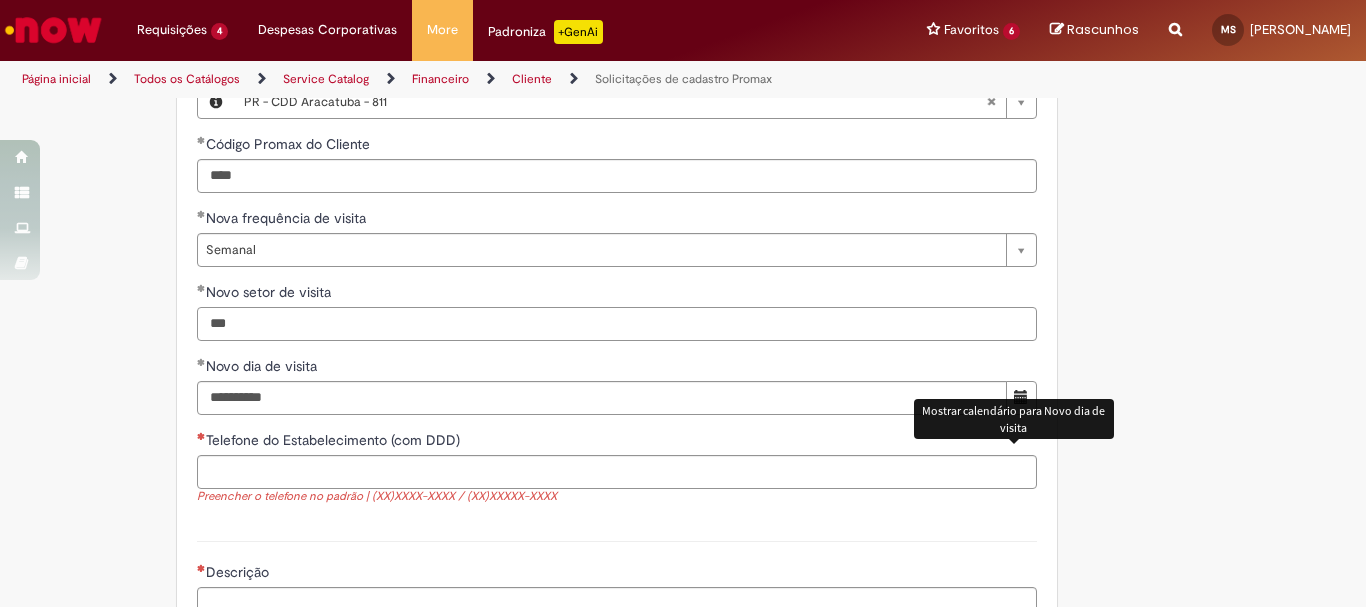 click on "***" at bounding box center [617, 324] 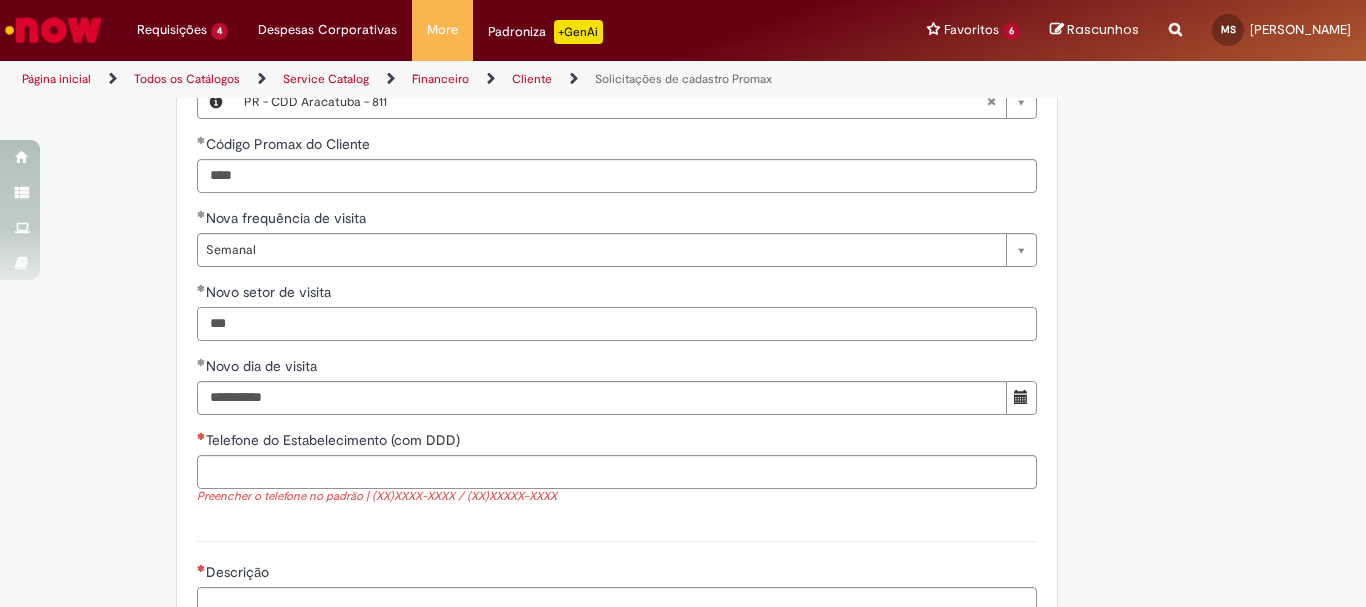 scroll, scrollTop: 1536, scrollLeft: 0, axis: vertical 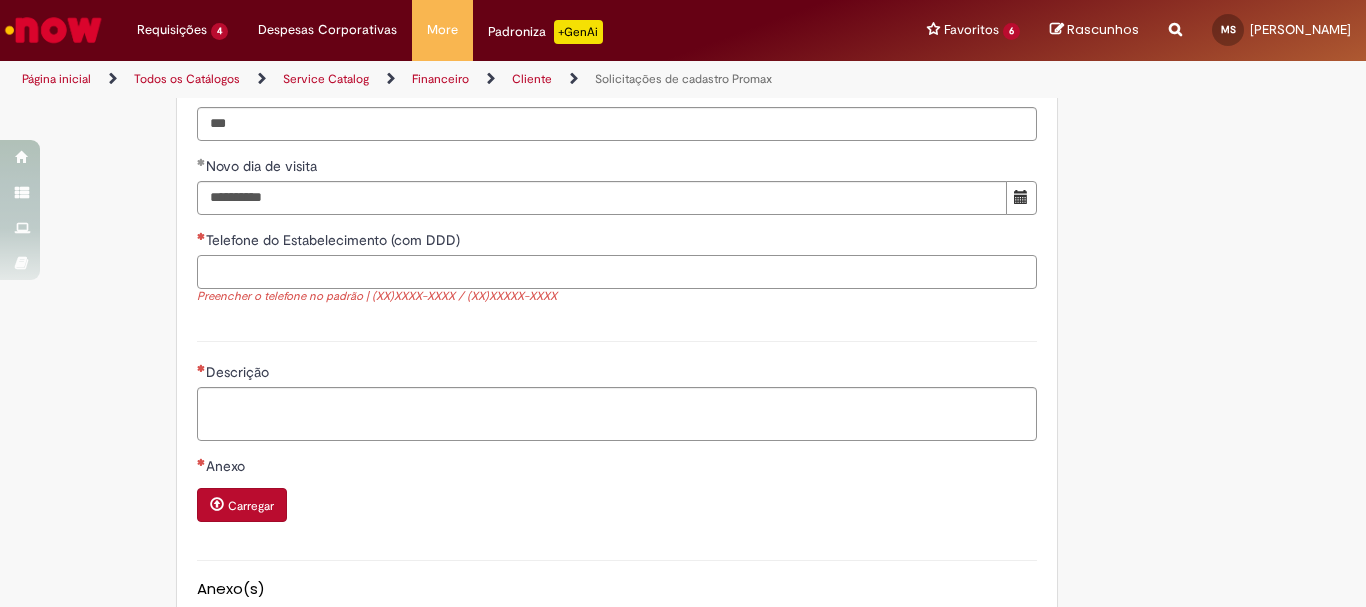 click on "Telefone do Estabelecimento (com DDD)" at bounding box center (617, 272) 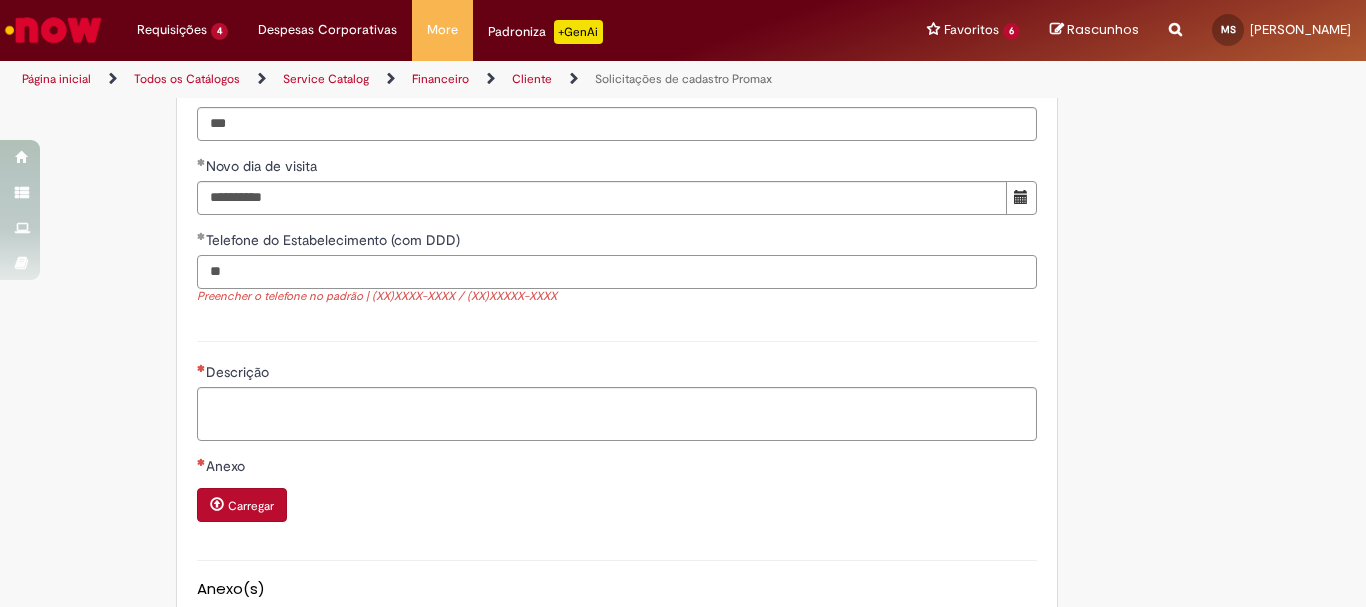 type on "*" 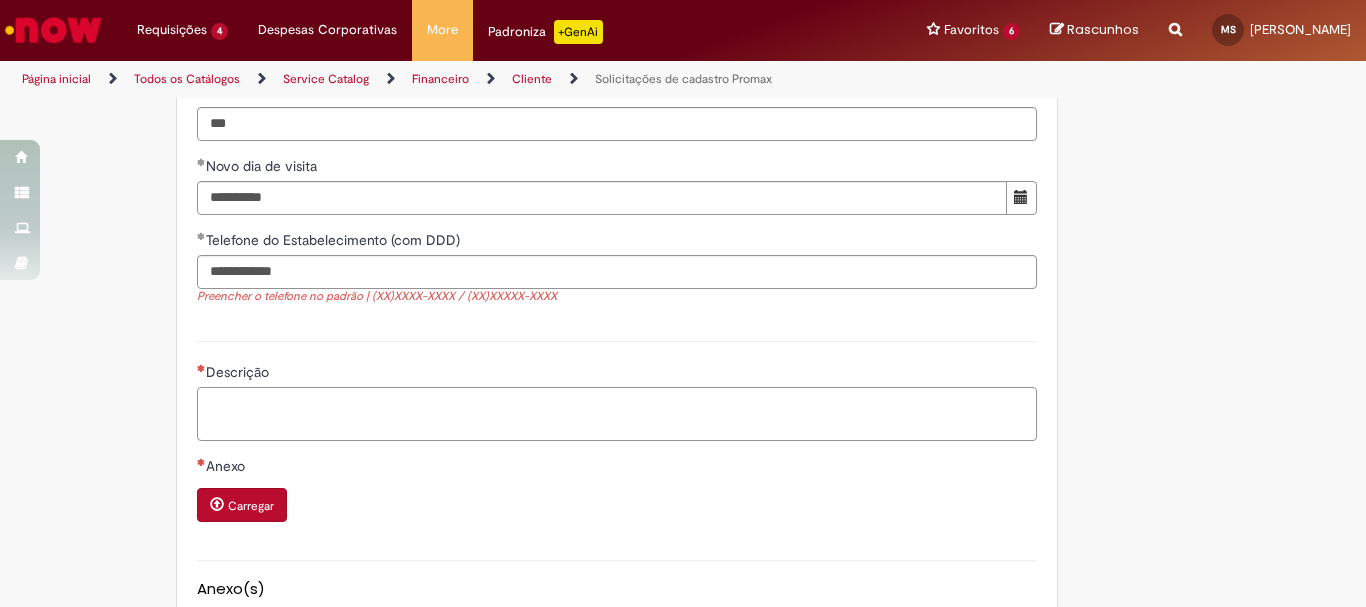 type on "**********" 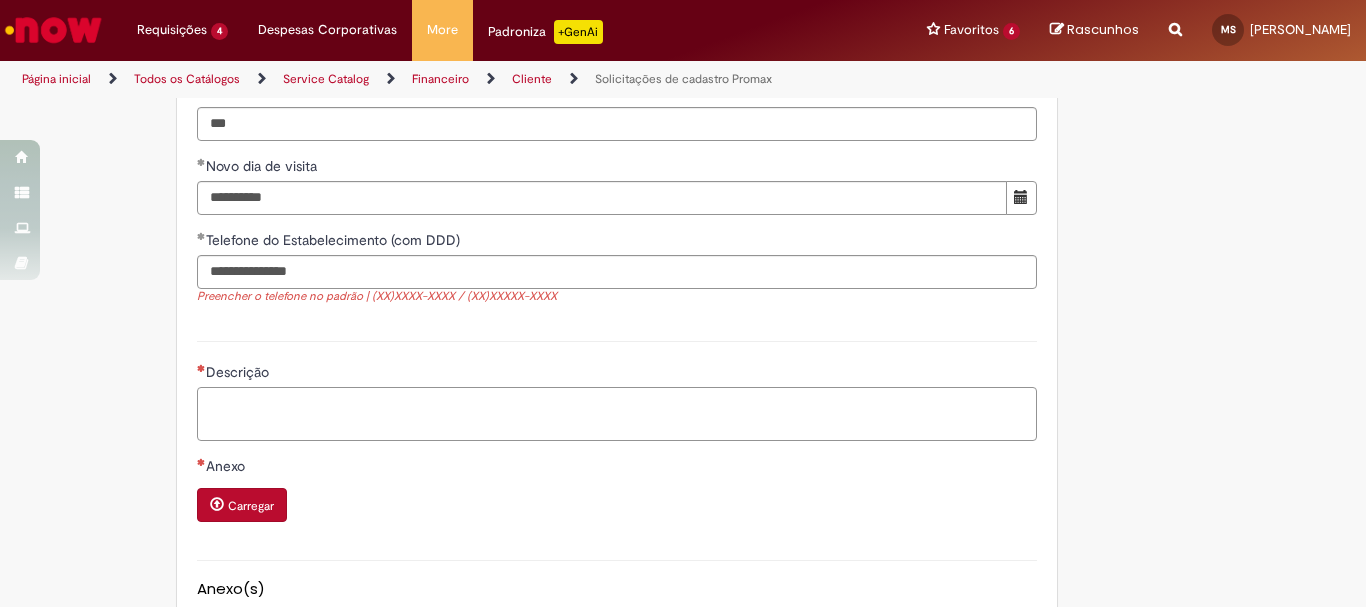click on "Descrição" at bounding box center [617, 414] 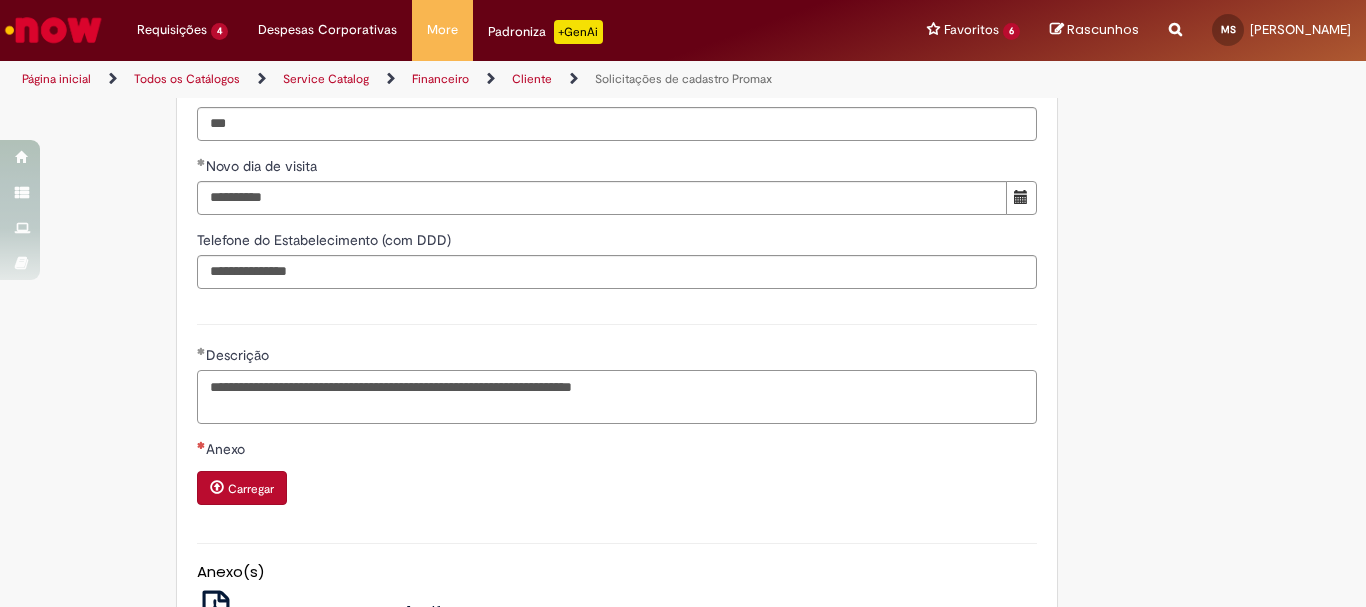 scroll, scrollTop: 1636, scrollLeft: 0, axis: vertical 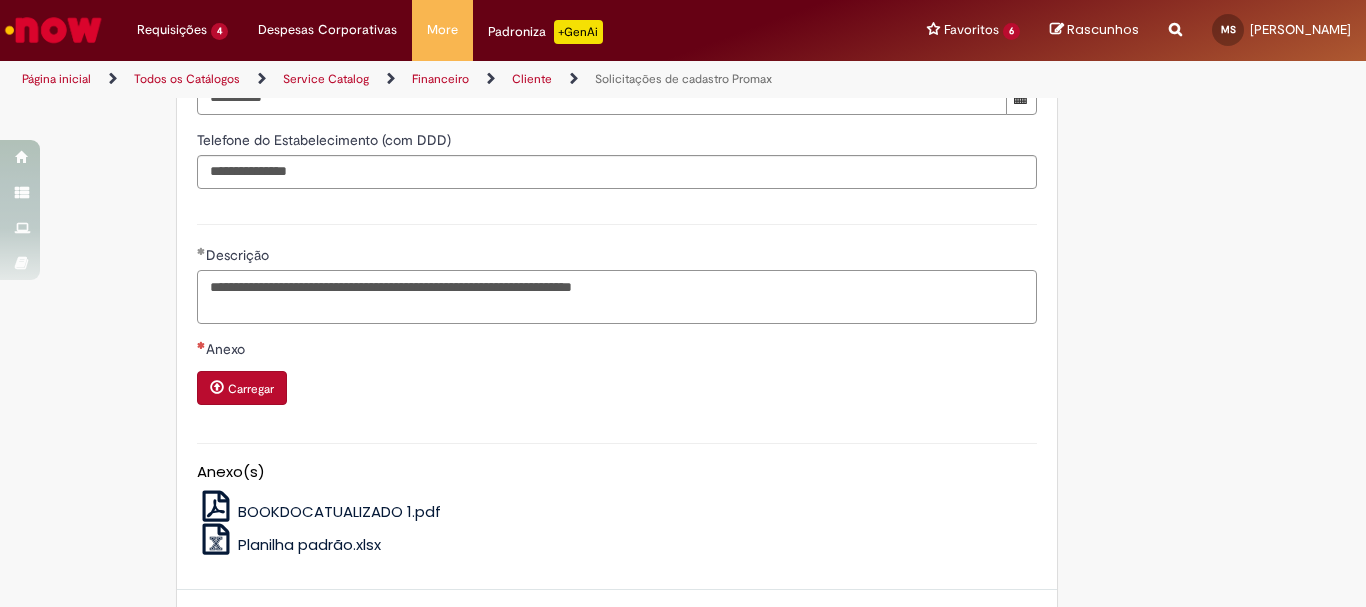 type on "**********" 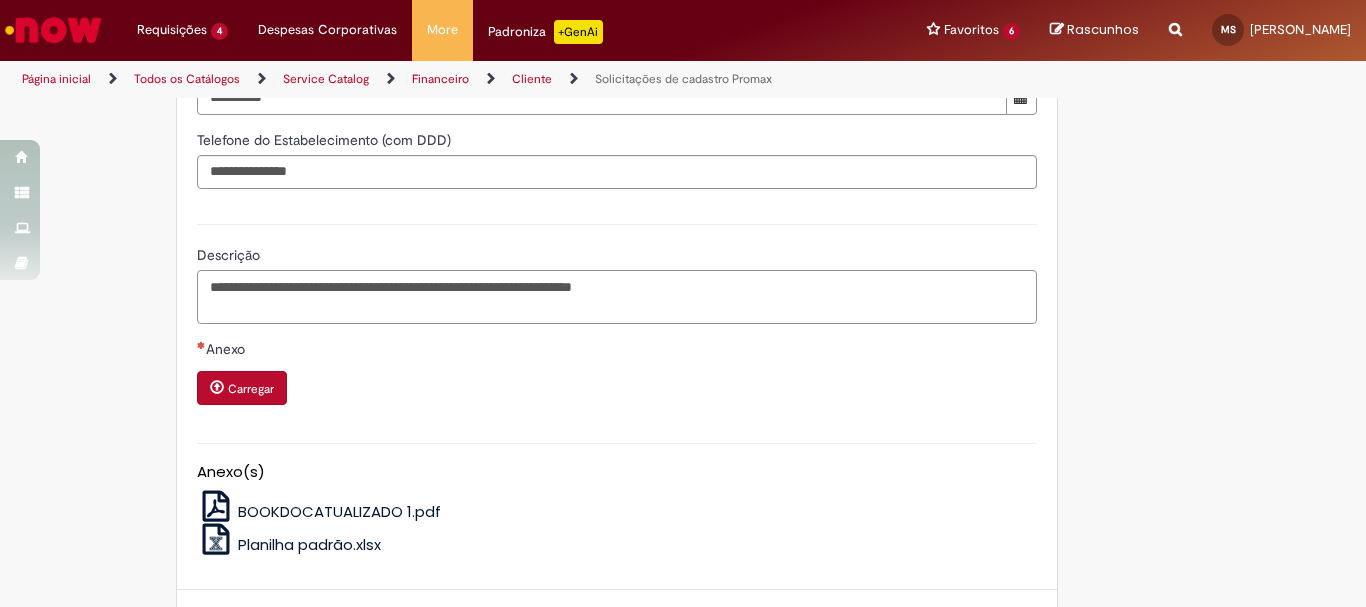 drag, startPoint x: 604, startPoint y: 373, endPoint x: 623, endPoint y: 374, distance: 19.026299 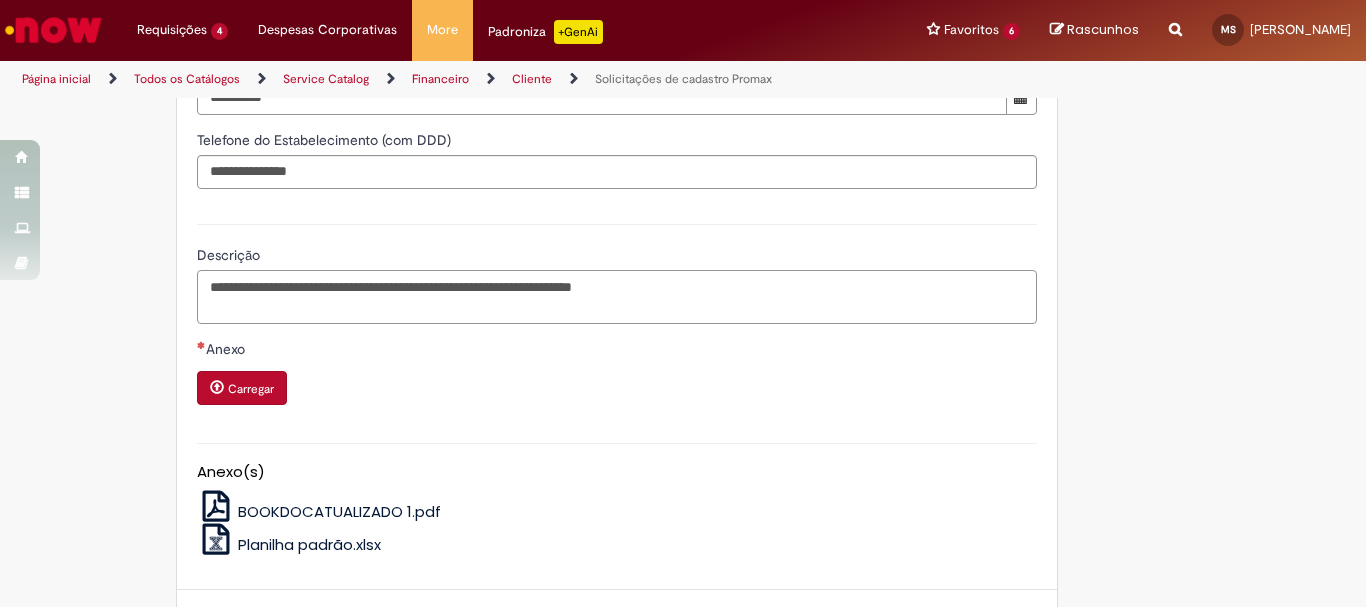 click on "**********" at bounding box center (617, 297) 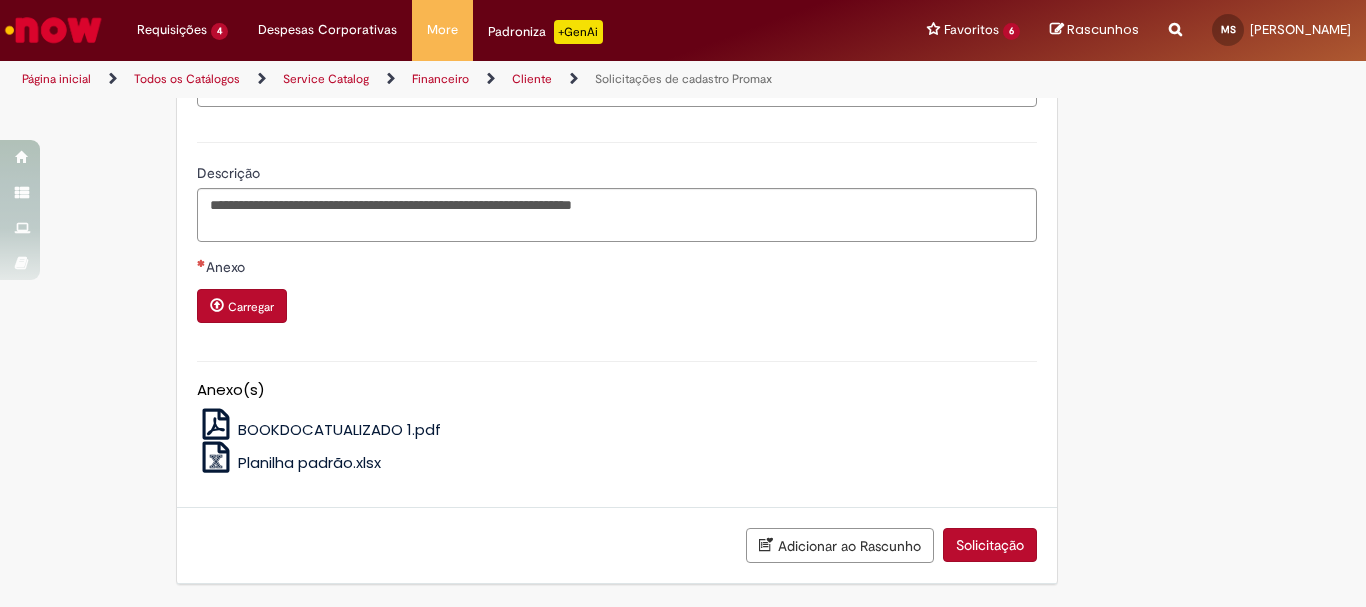 scroll, scrollTop: 1584, scrollLeft: 0, axis: vertical 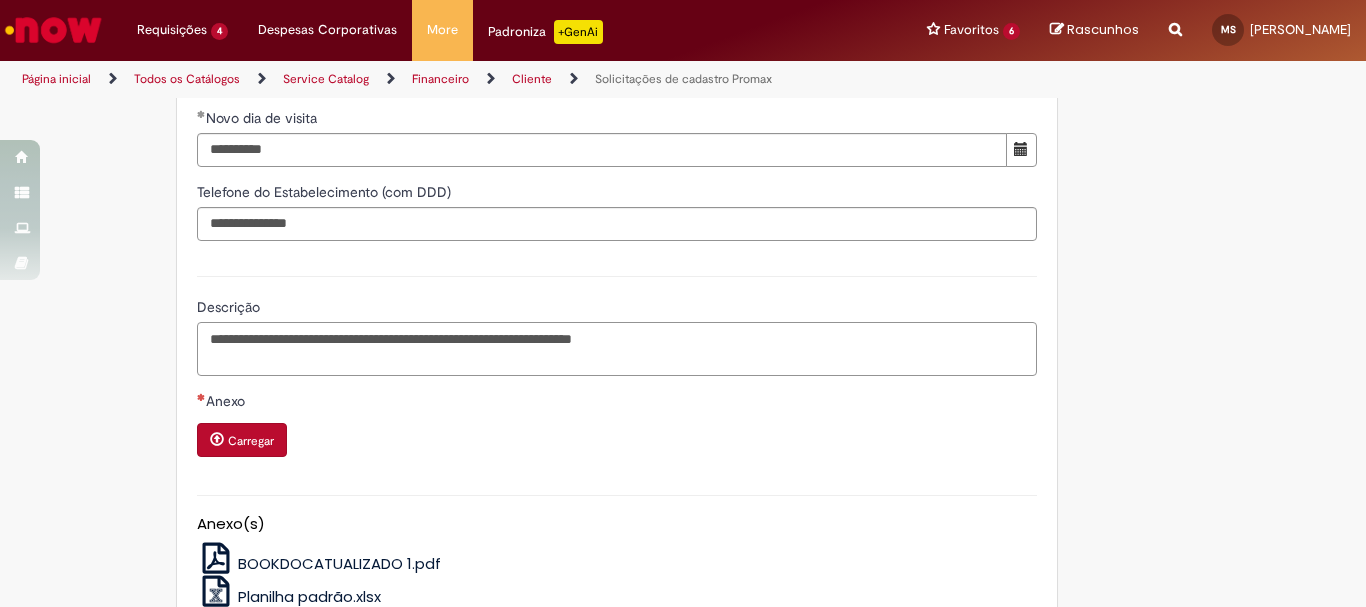 click on "**********" at bounding box center (617, 349) 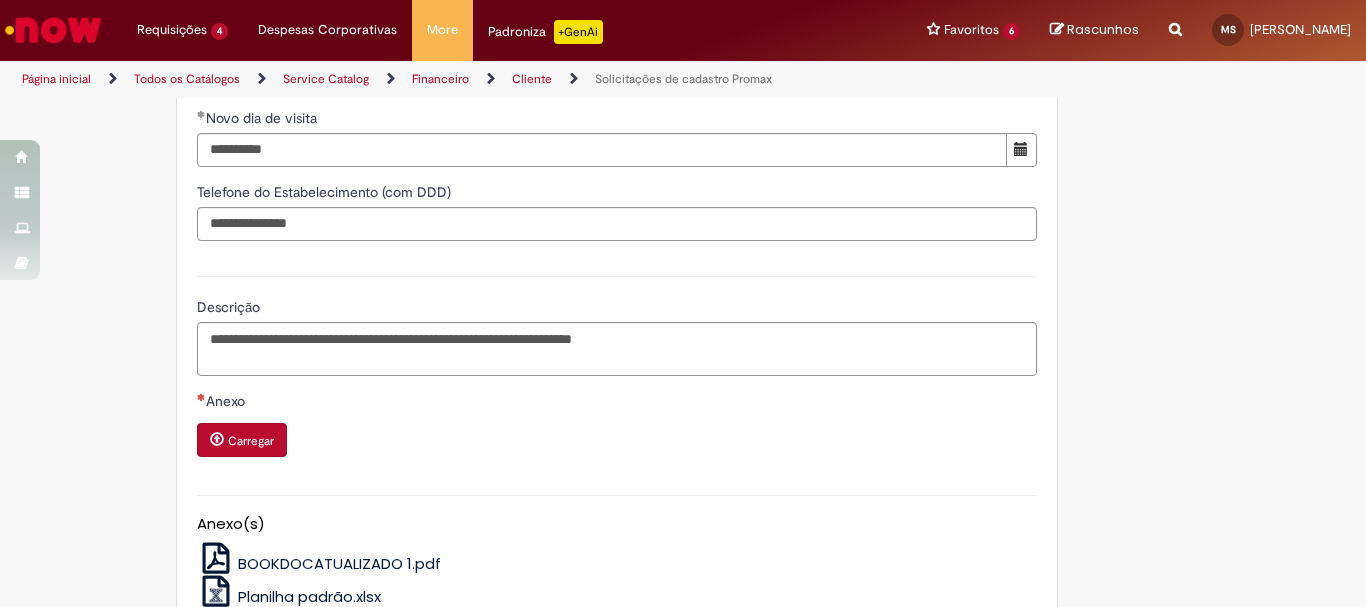 click on "Descrição" at bounding box center [617, 309] 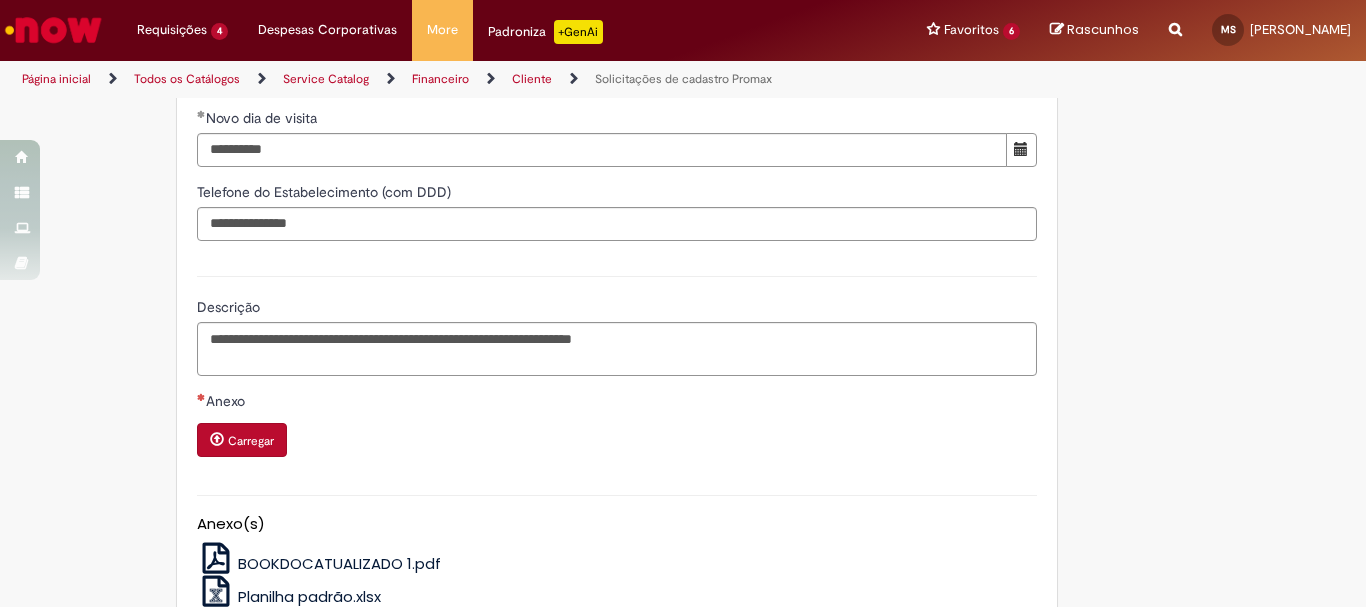scroll, scrollTop: 1784, scrollLeft: 0, axis: vertical 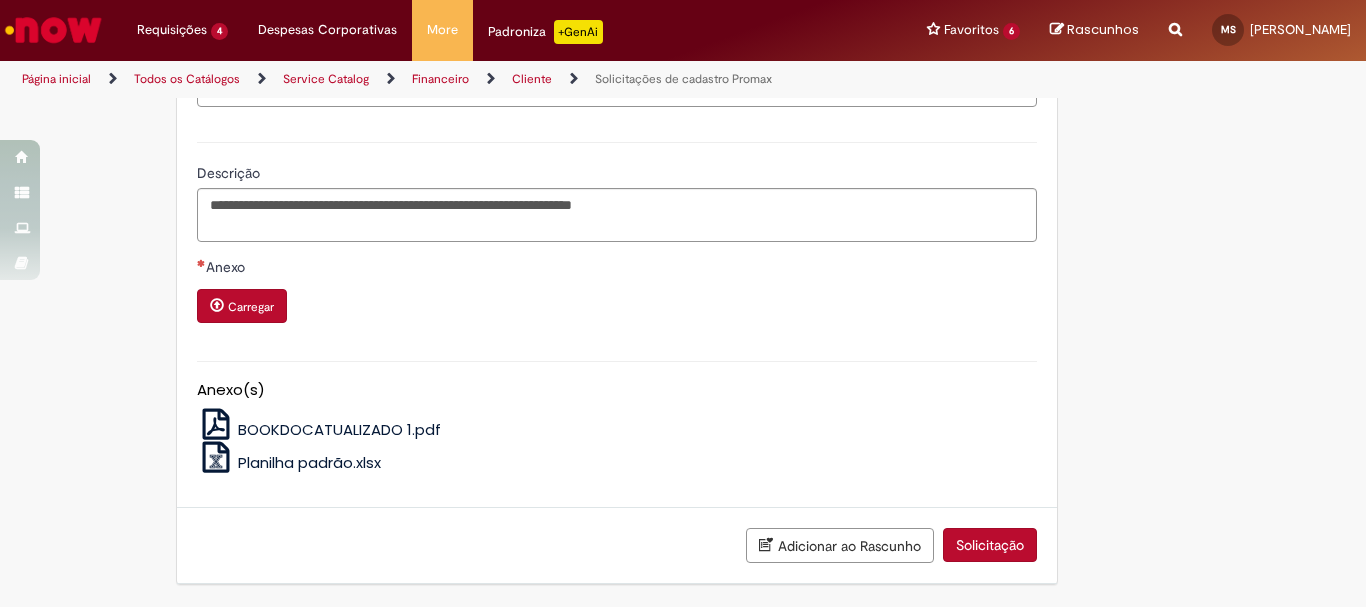 click on "Carregar" at bounding box center [251, 307] 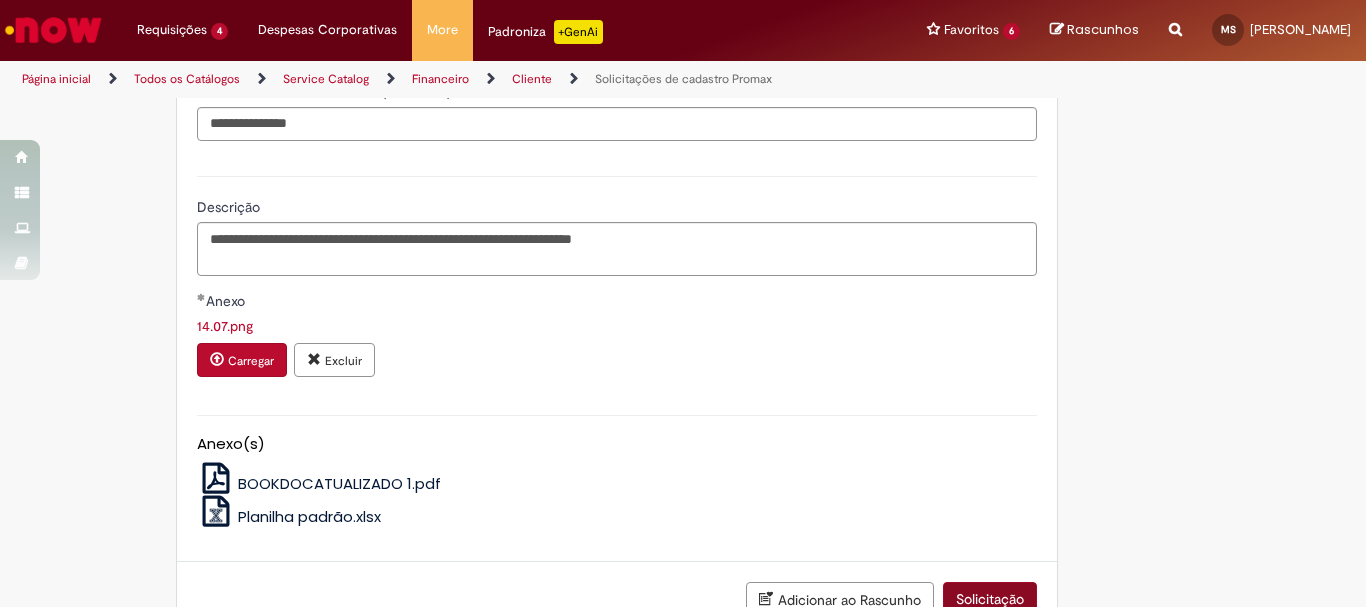 scroll, scrollTop: 1804, scrollLeft: 0, axis: vertical 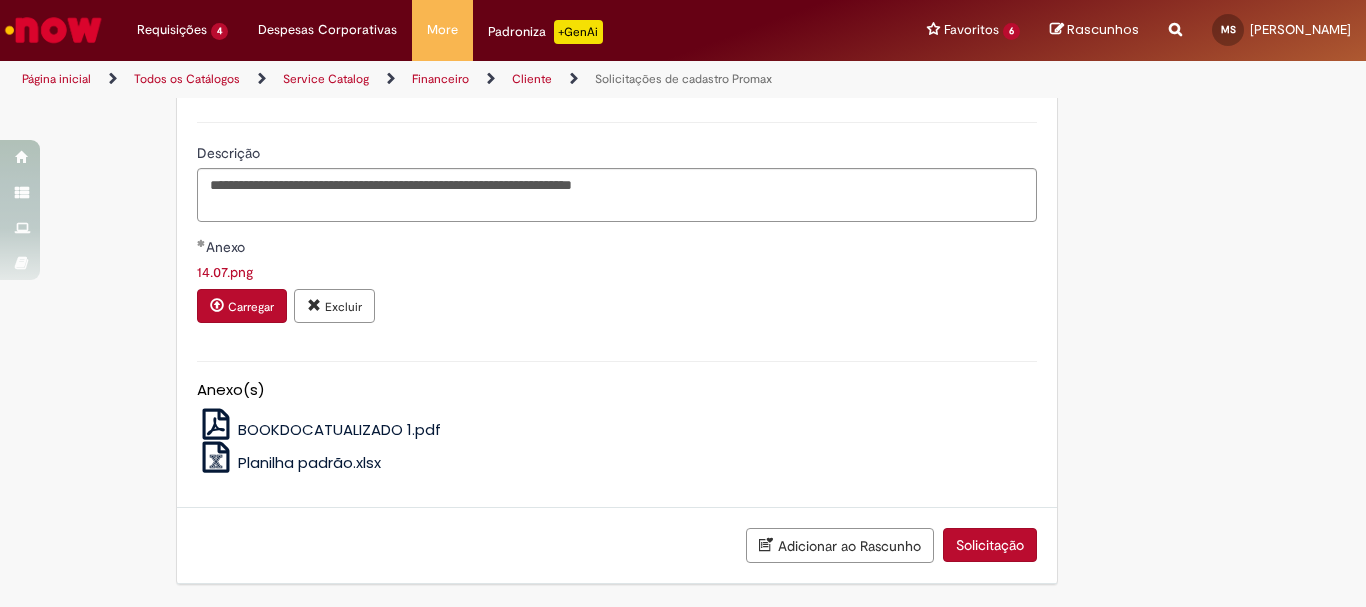 click on "Solicitação" at bounding box center [990, 545] 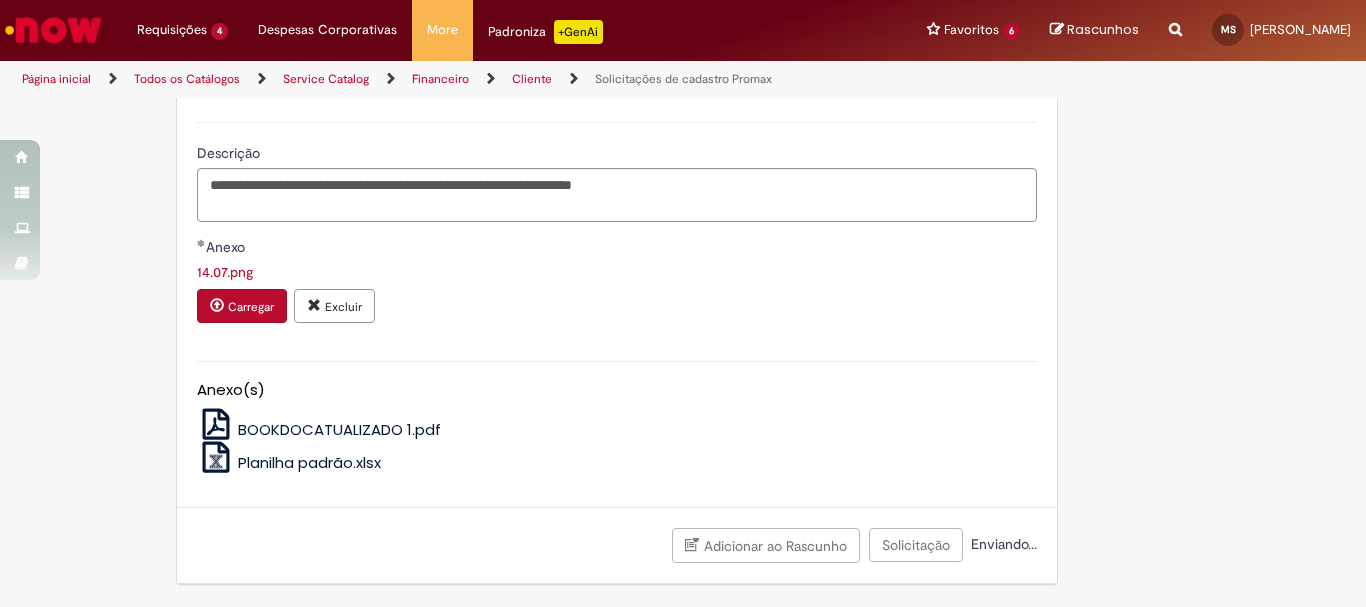 scroll, scrollTop: 1204, scrollLeft: 0, axis: vertical 